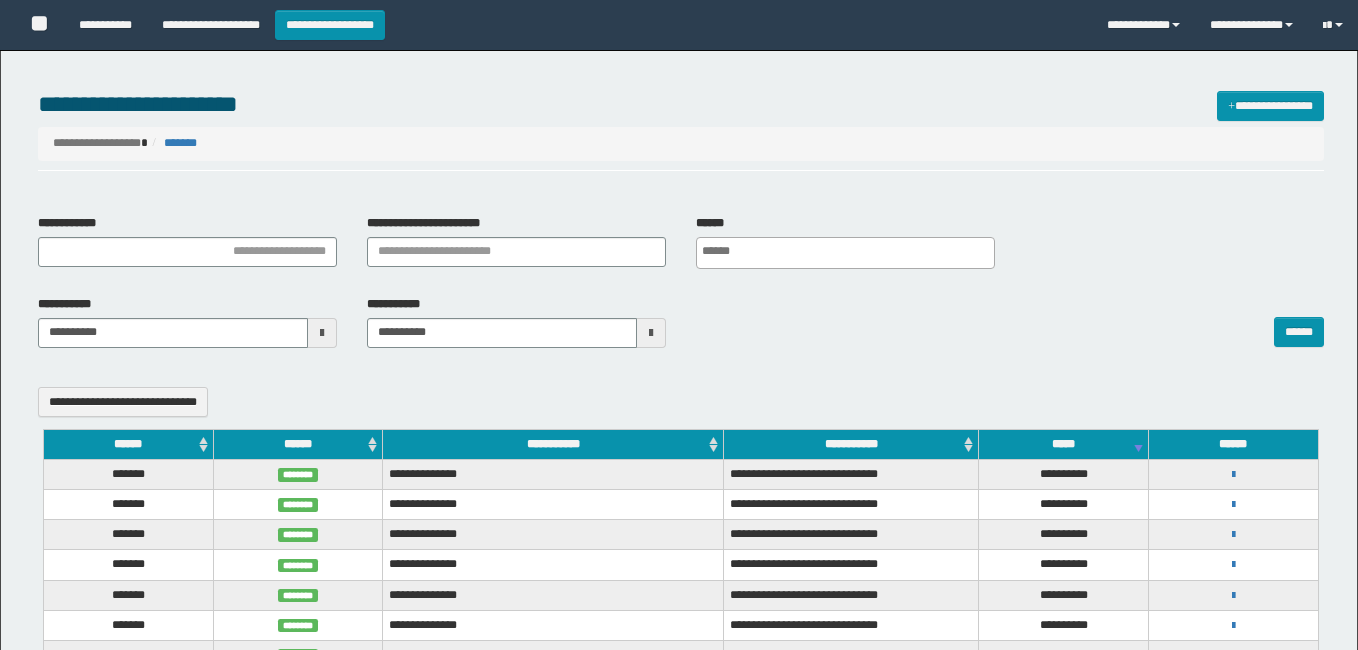 select 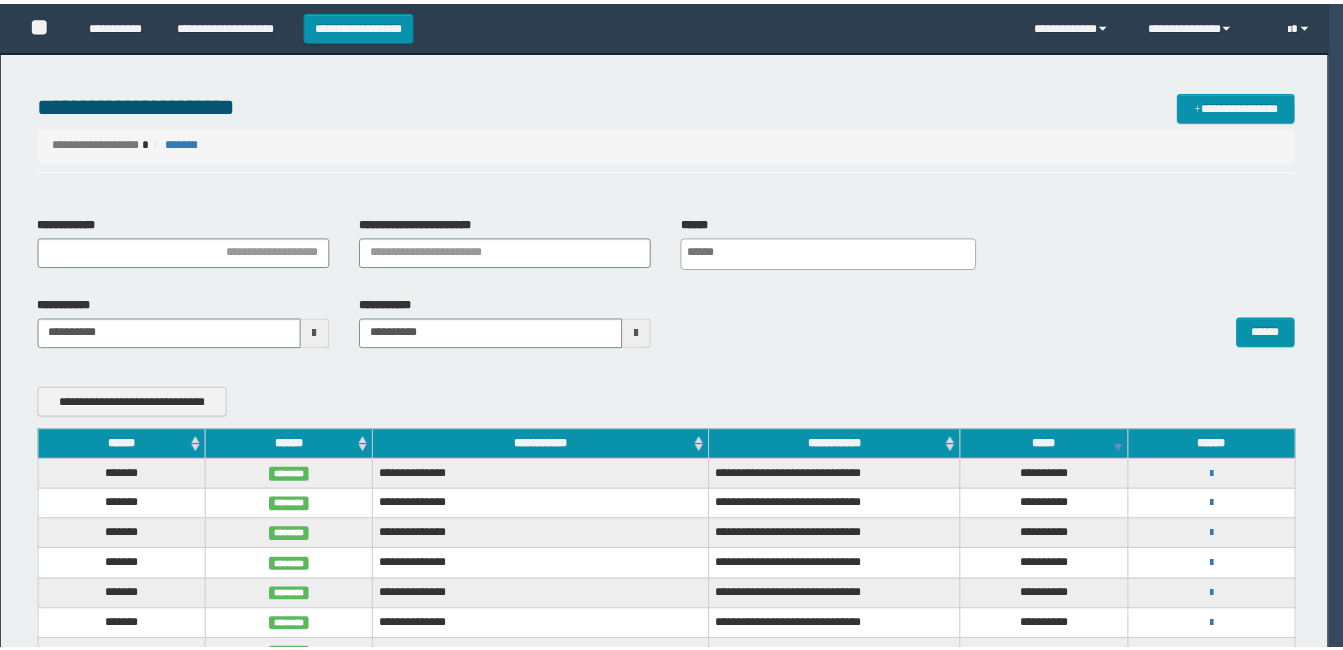 scroll, scrollTop: 0, scrollLeft: 0, axis: both 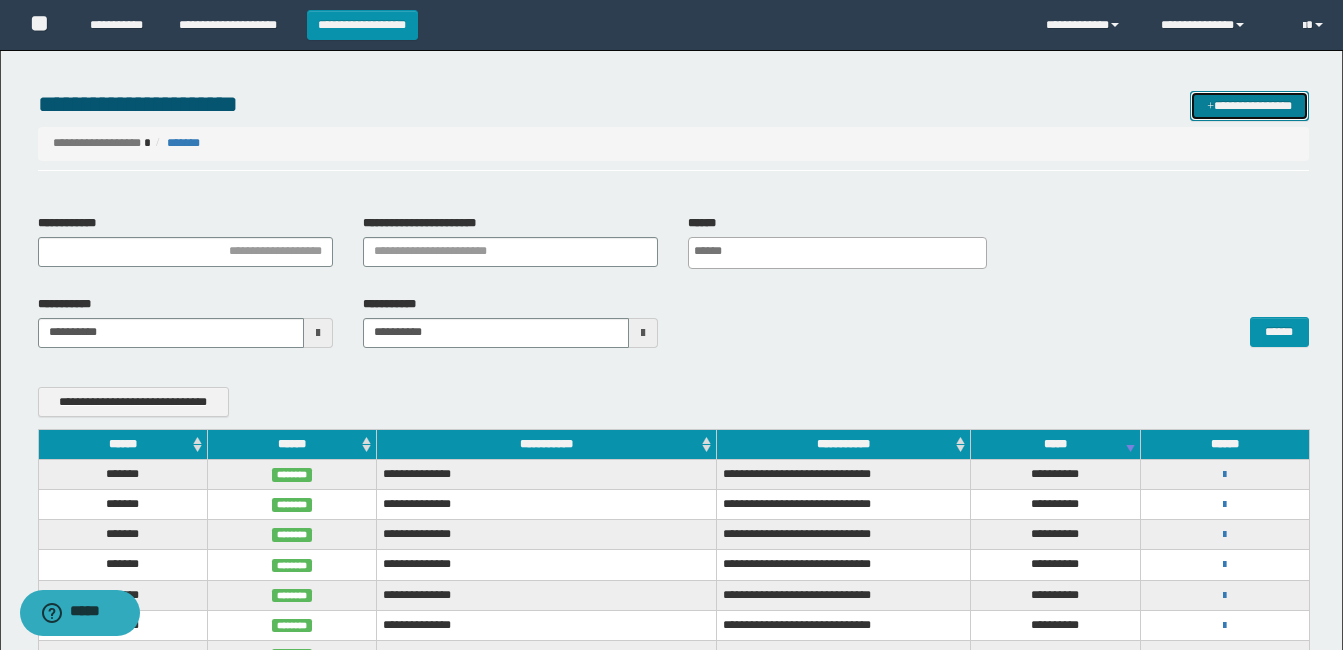 click on "**********" at bounding box center (1249, 106) 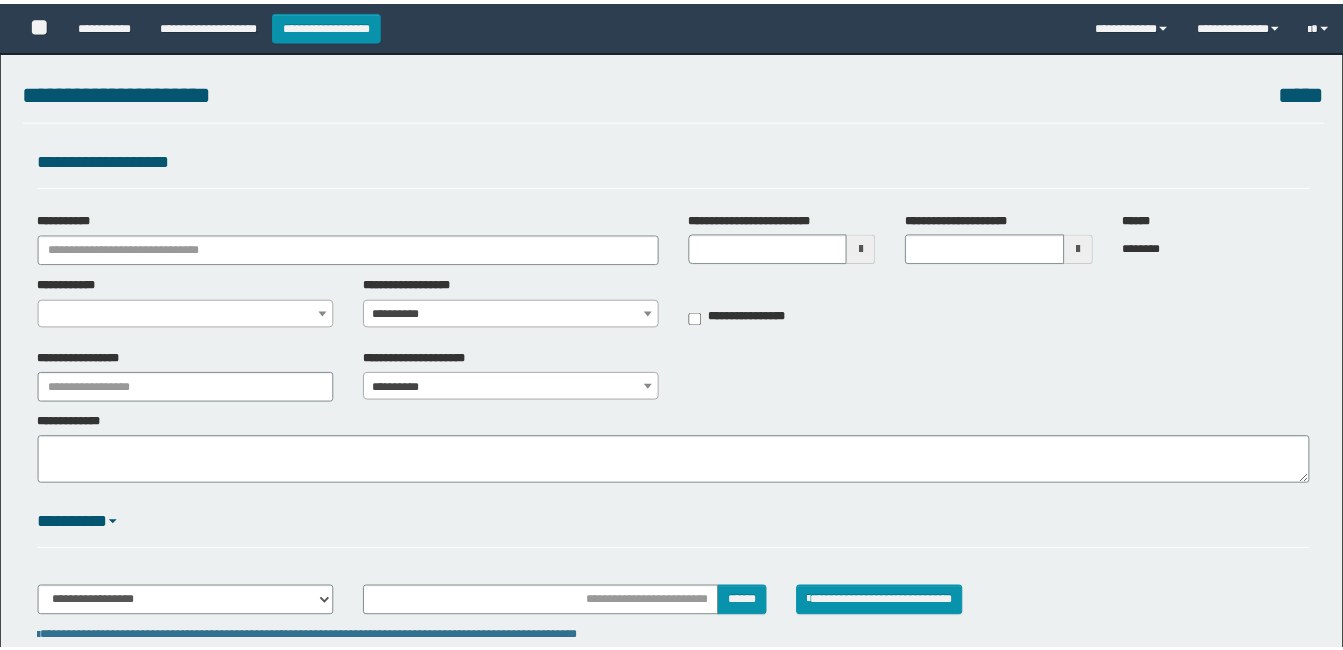 scroll, scrollTop: 0, scrollLeft: 0, axis: both 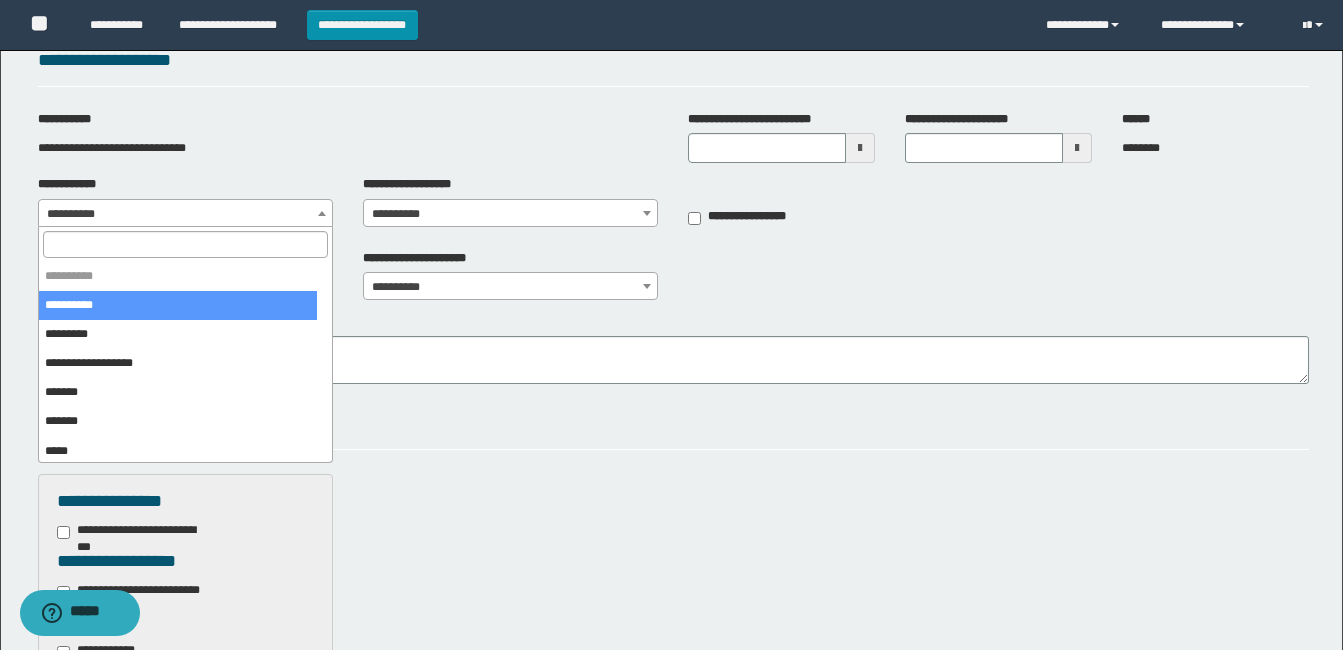 click on "**********" at bounding box center [185, 214] 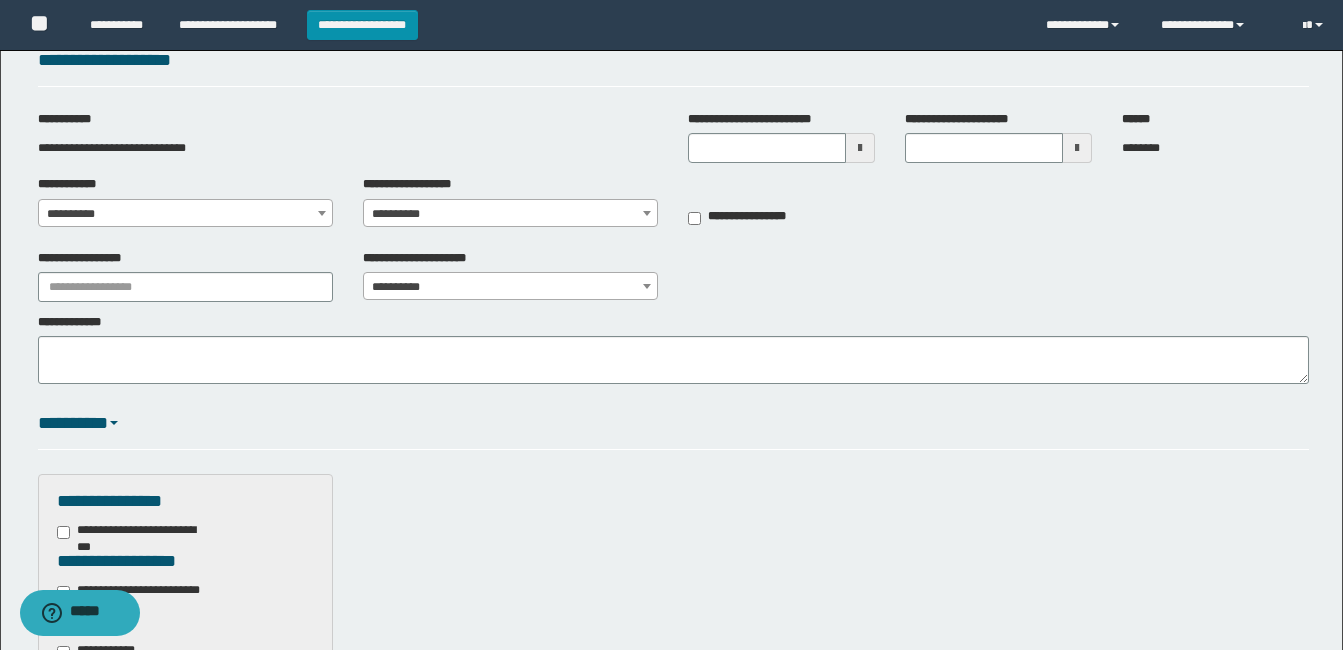 scroll, scrollTop: 0, scrollLeft: 0, axis: both 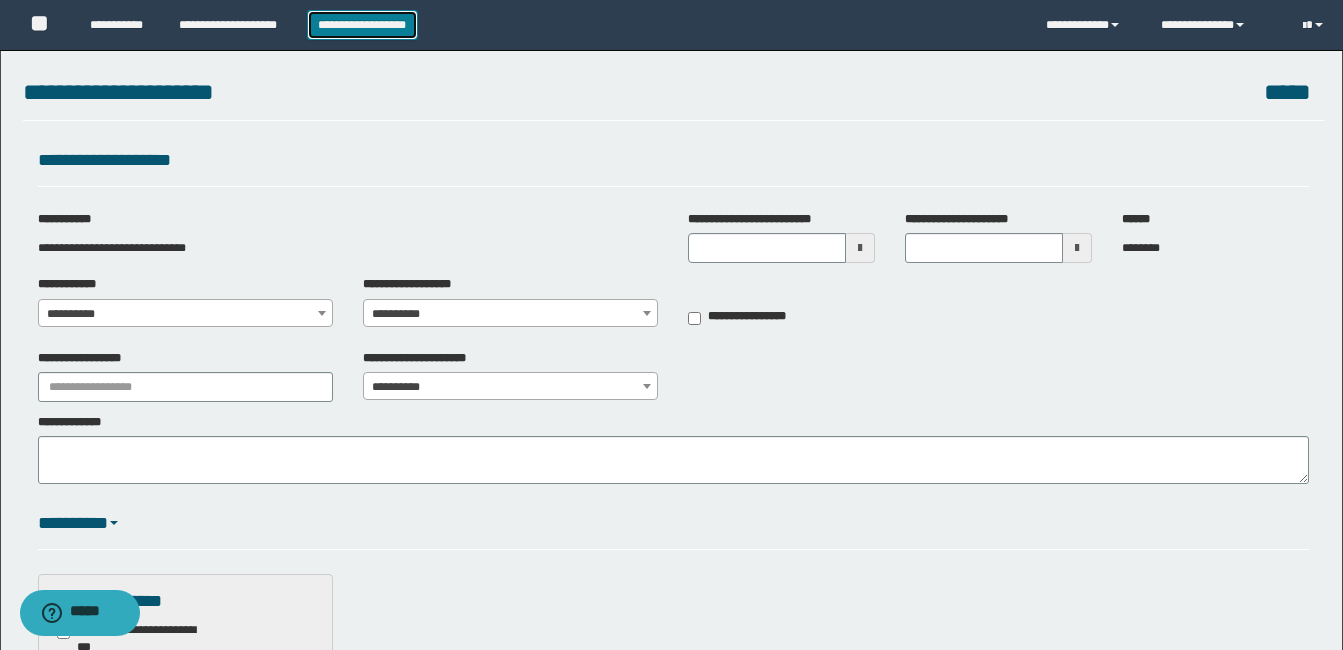 click on "**********" at bounding box center [362, 25] 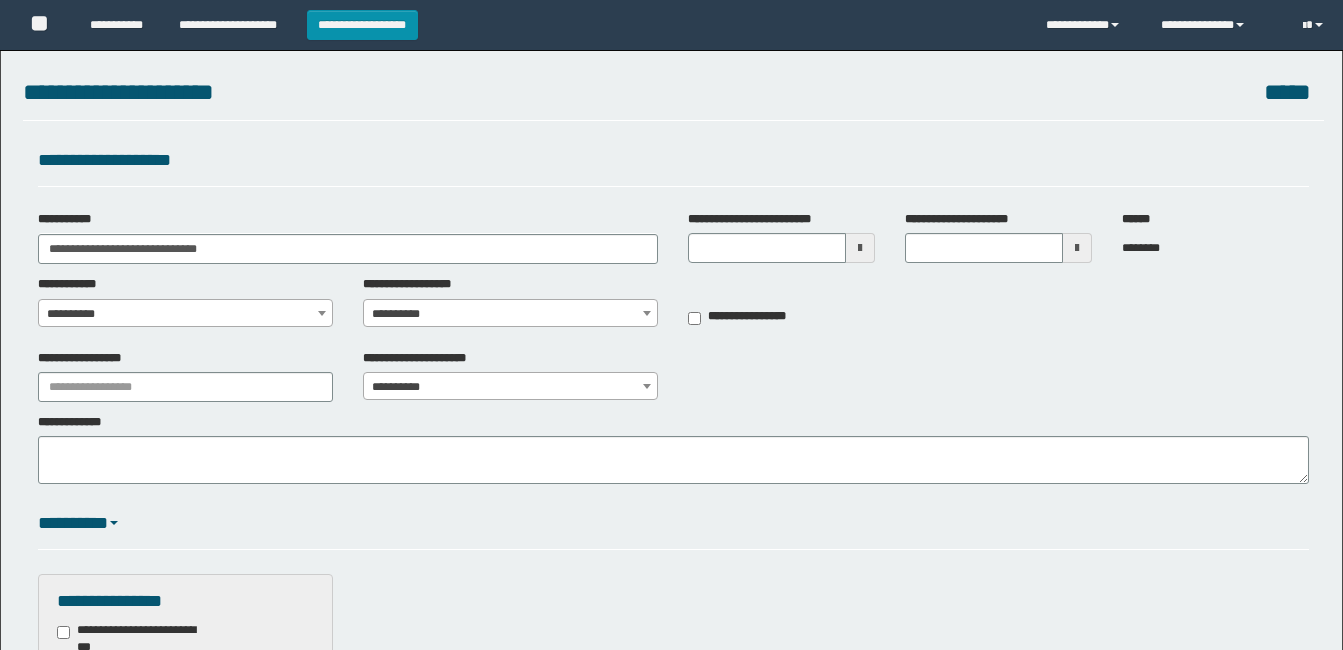 scroll, scrollTop: 0, scrollLeft: 0, axis: both 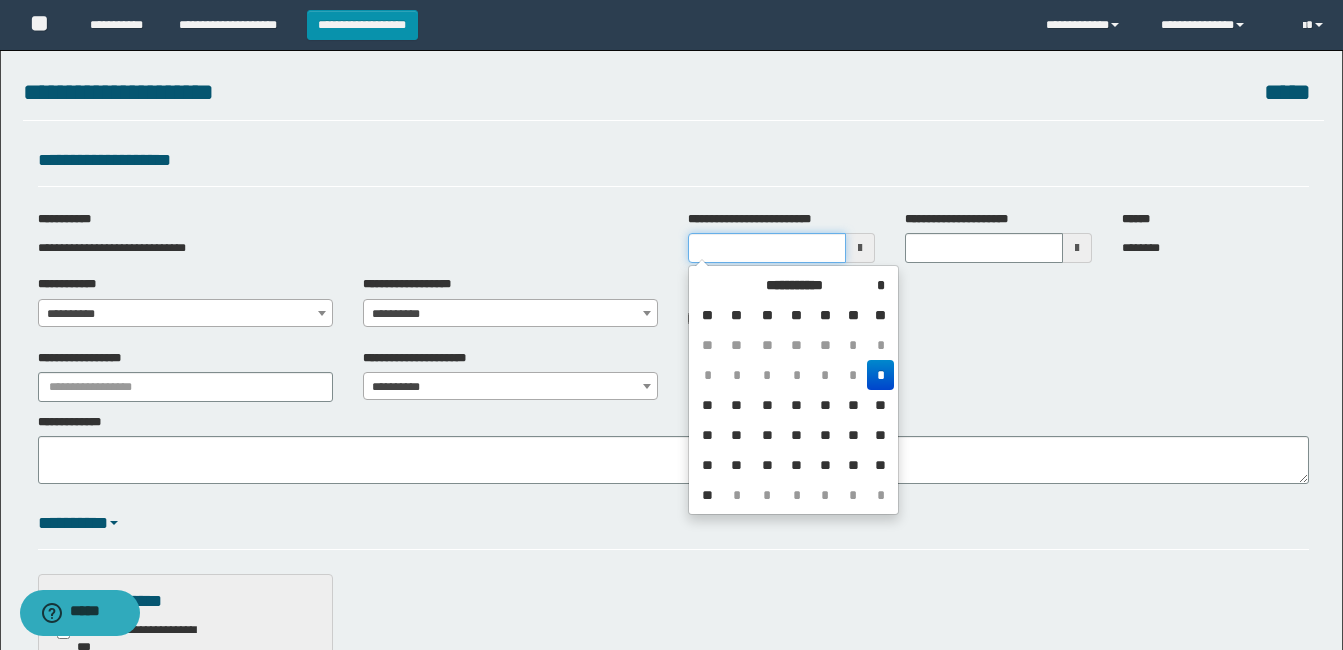 click on "**********" at bounding box center [767, 248] 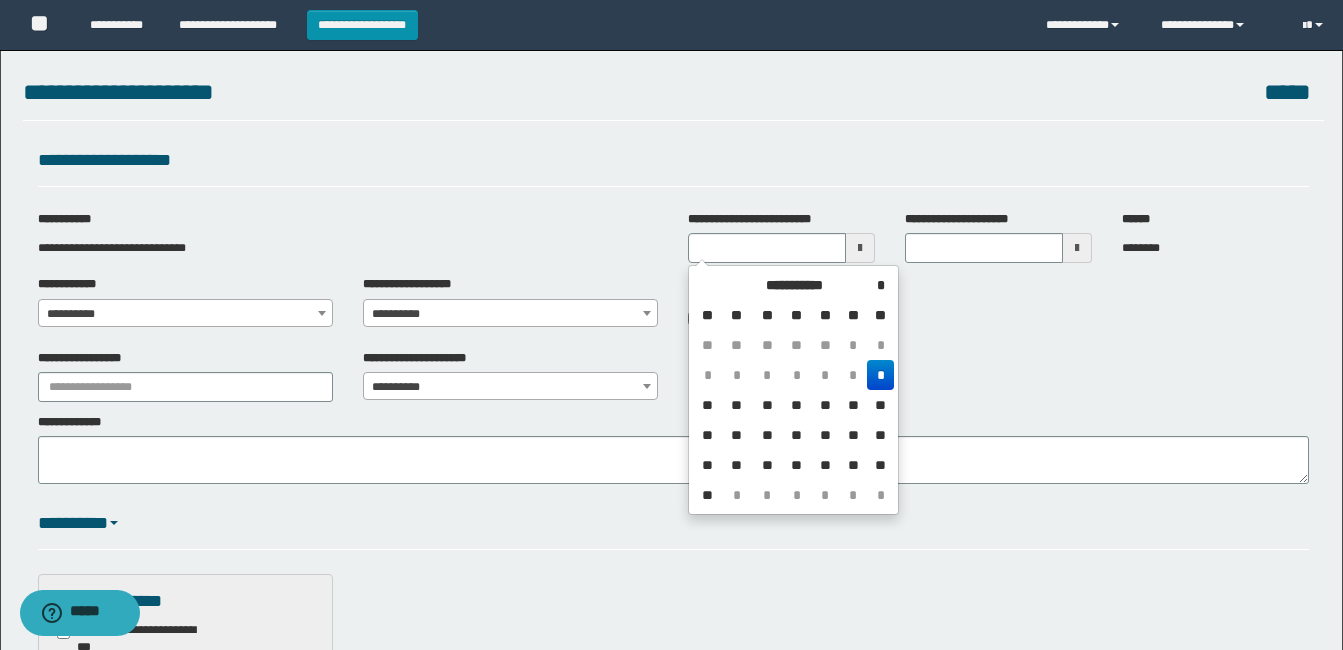 click on "*" at bounding box center [880, 375] 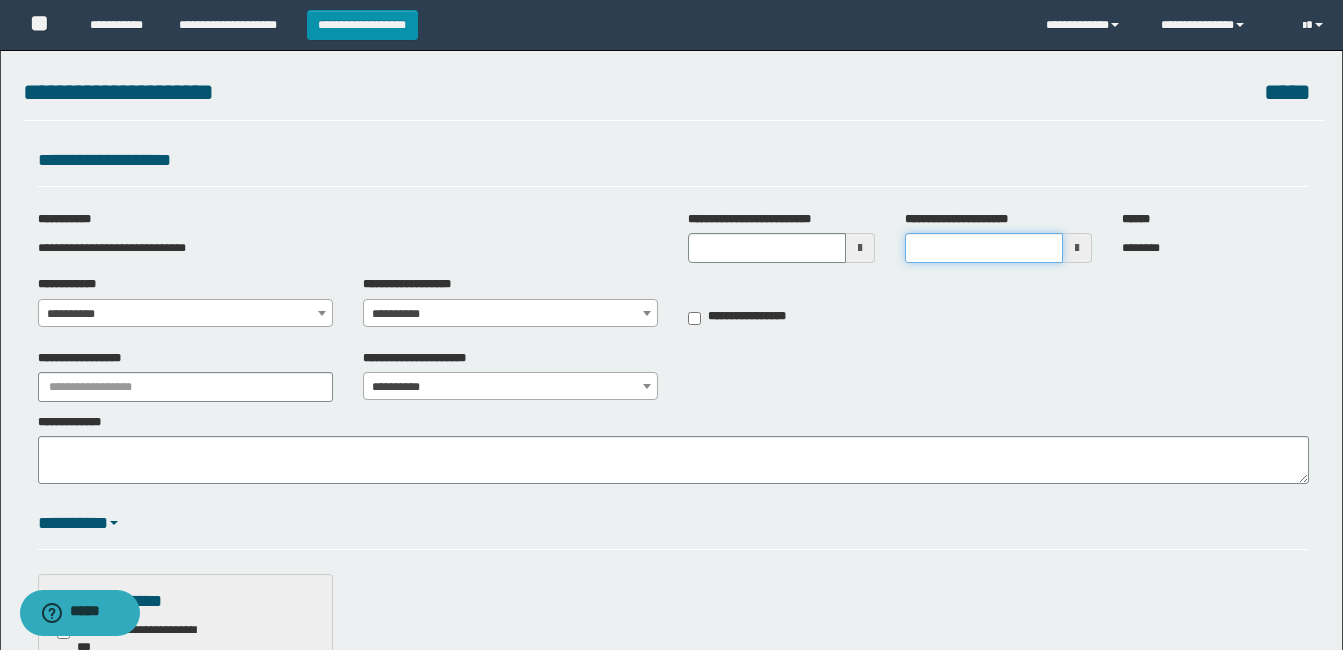 click on "**********" at bounding box center [984, 248] 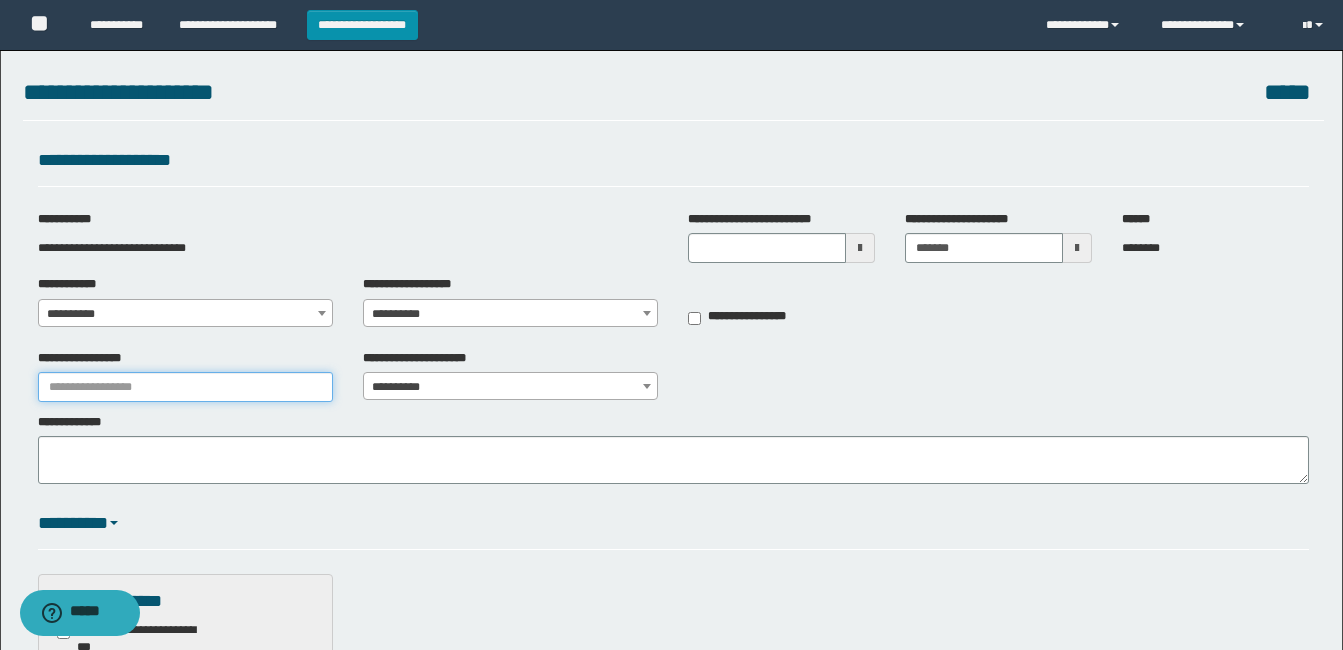 type on "********" 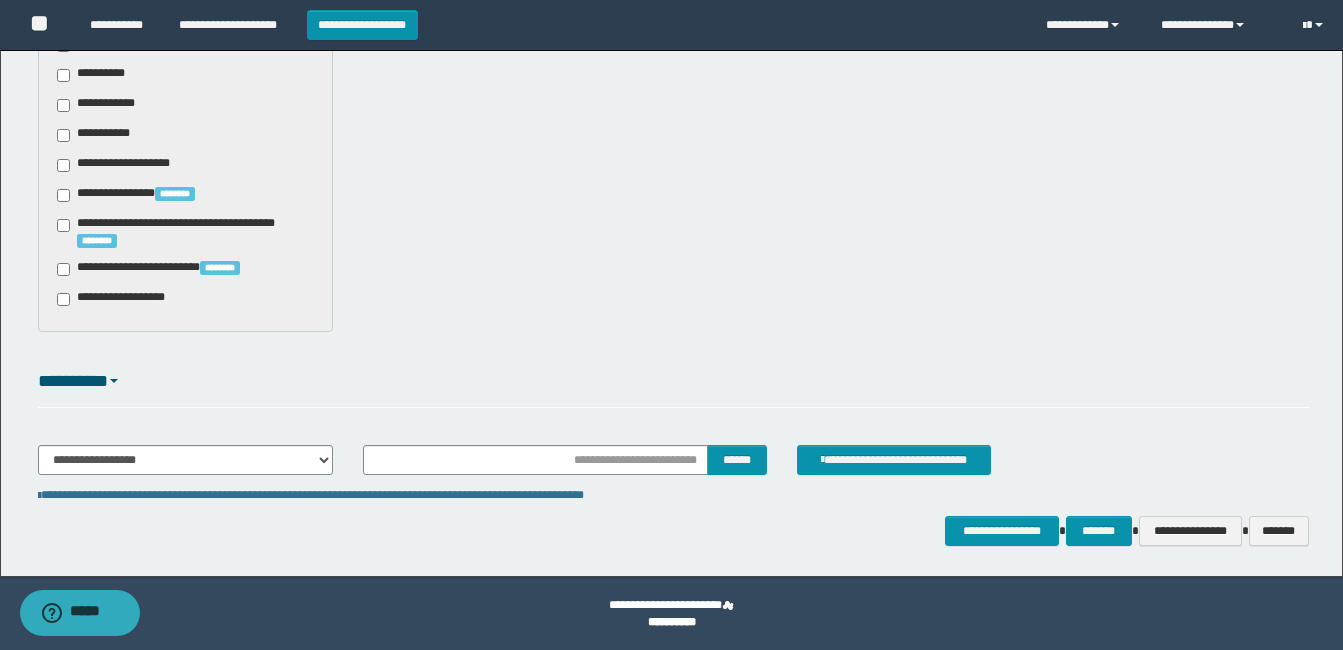 scroll, scrollTop: 1128, scrollLeft: 0, axis: vertical 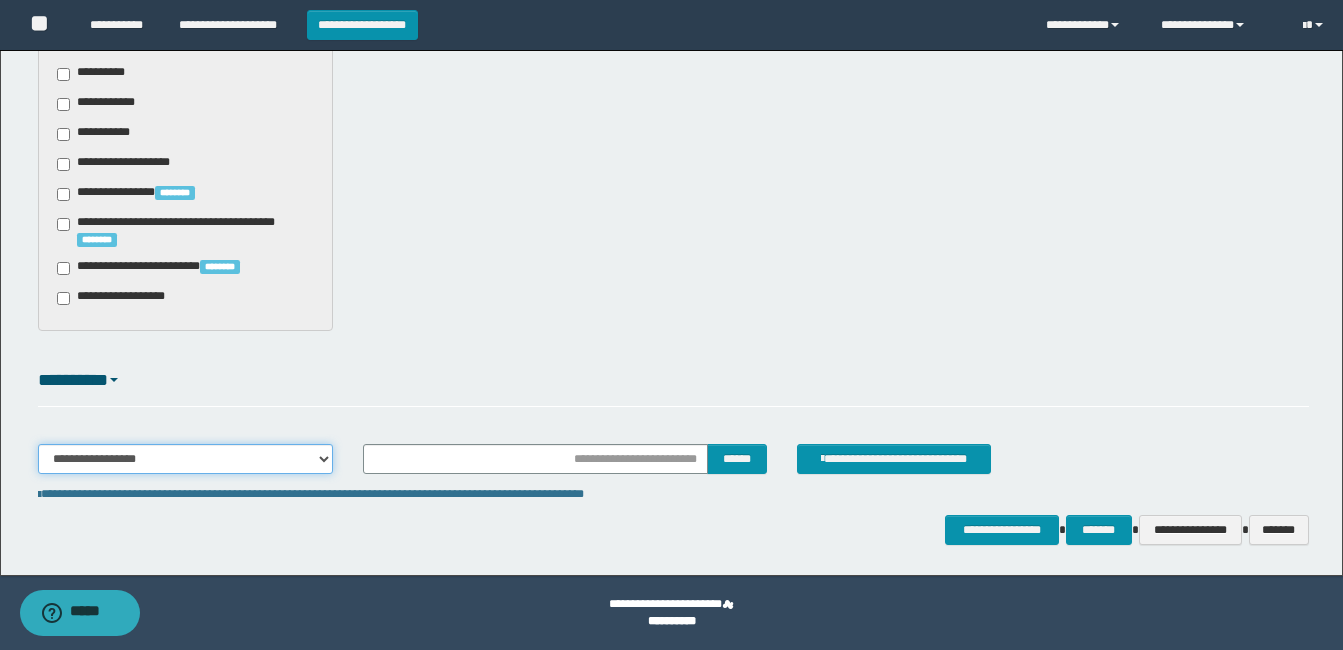 click on "**********" at bounding box center (185, 459) 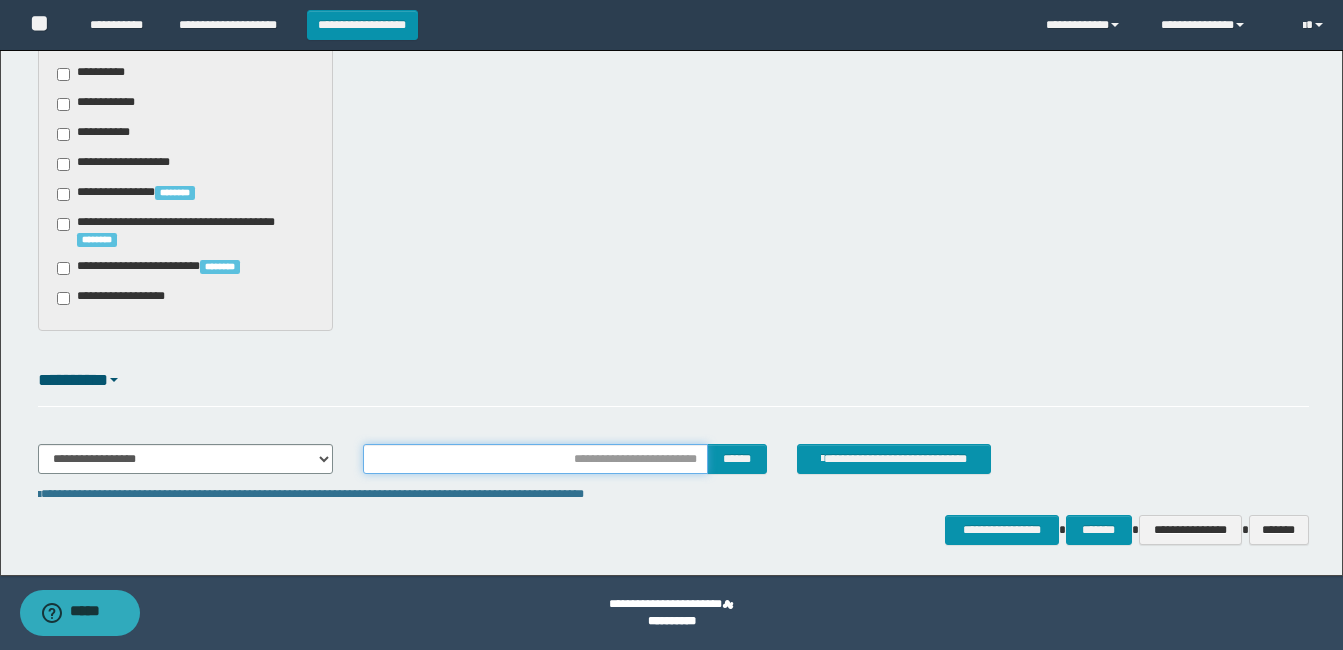 click at bounding box center (535, 459) 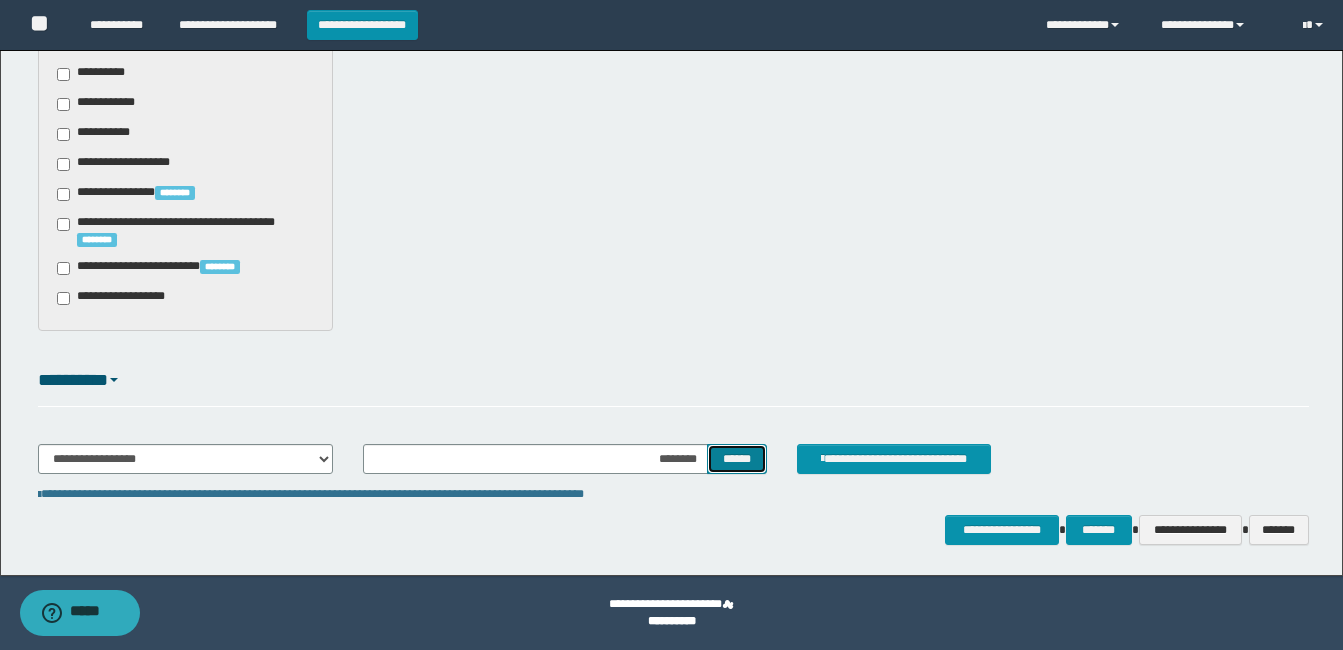 click on "******" at bounding box center [736, 459] 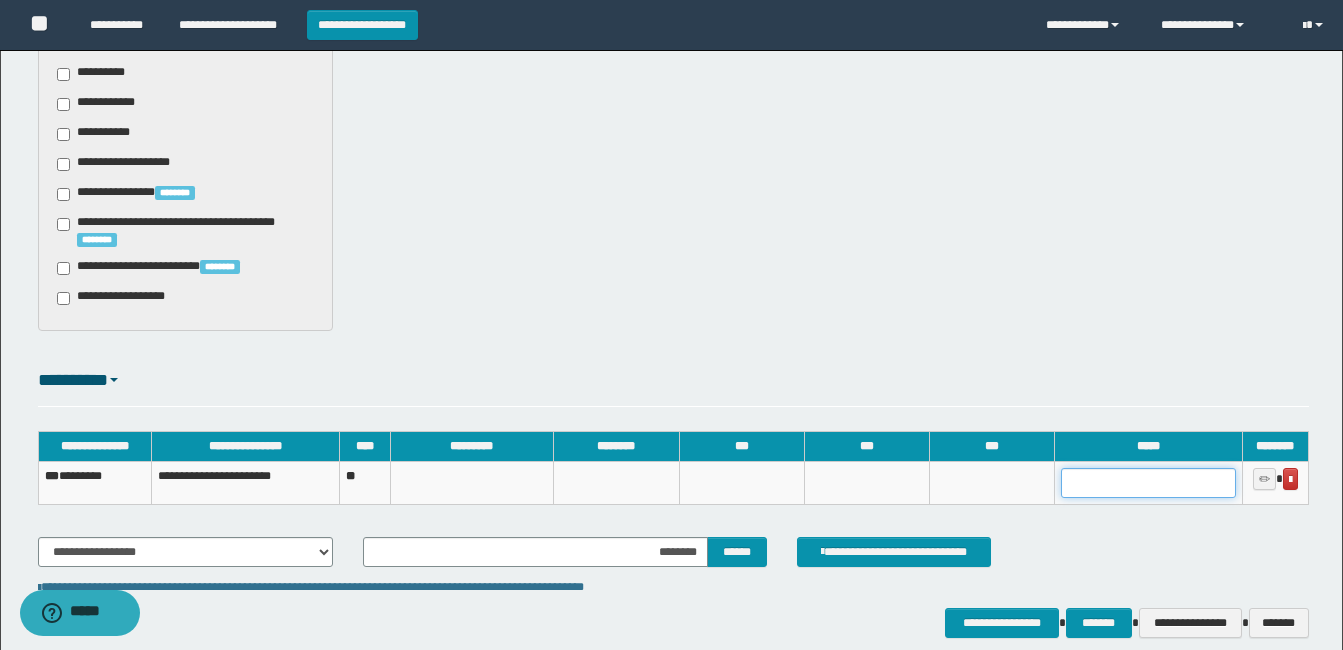 click at bounding box center (1148, 483) 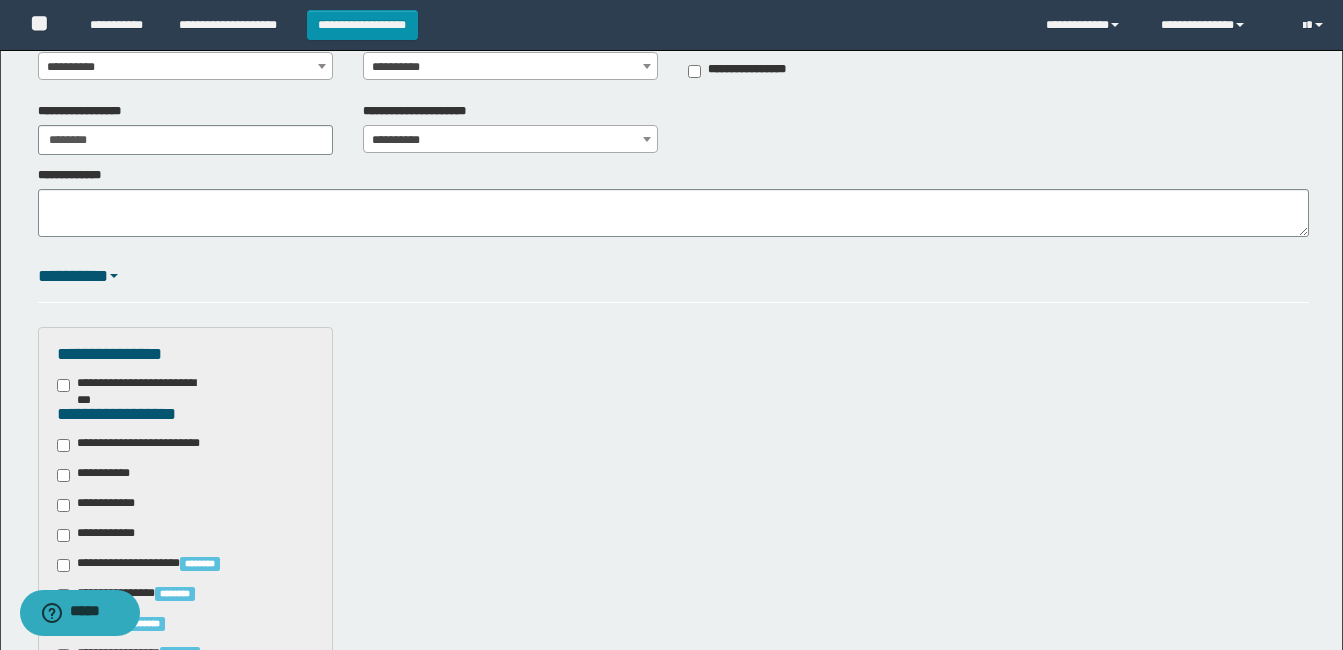 scroll, scrollTop: 222, scrollLeft: 0, axis: vertical 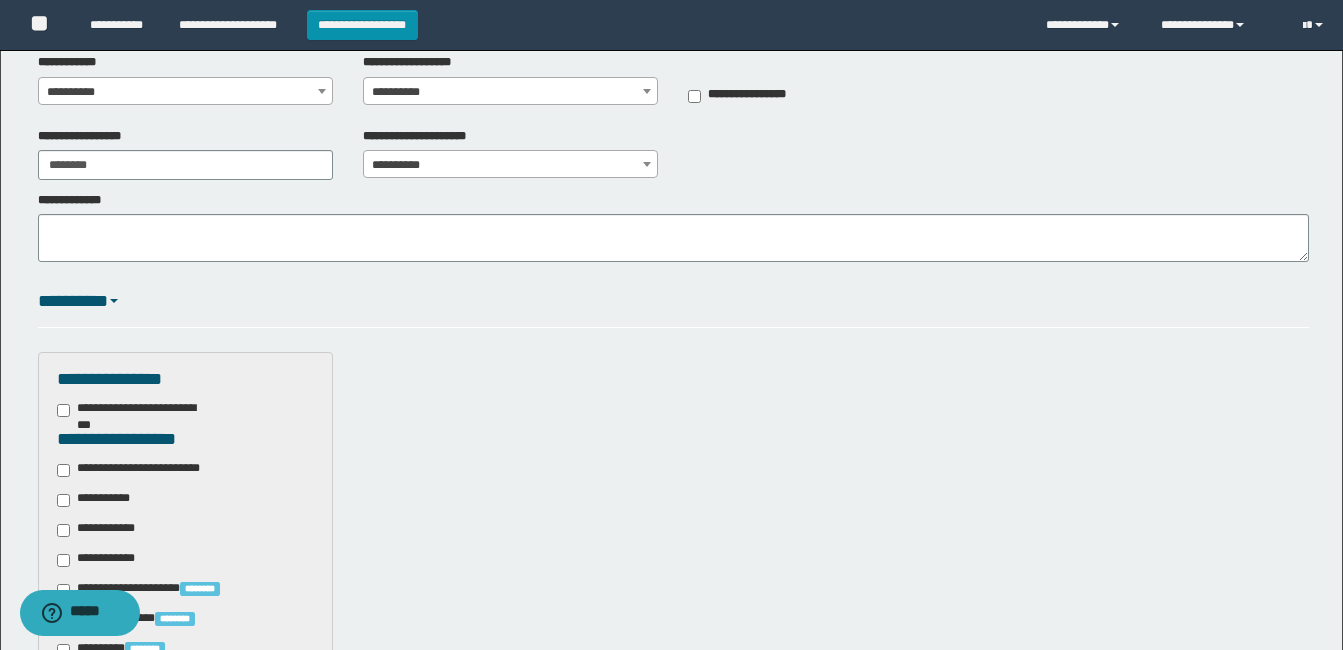 type on "*********" 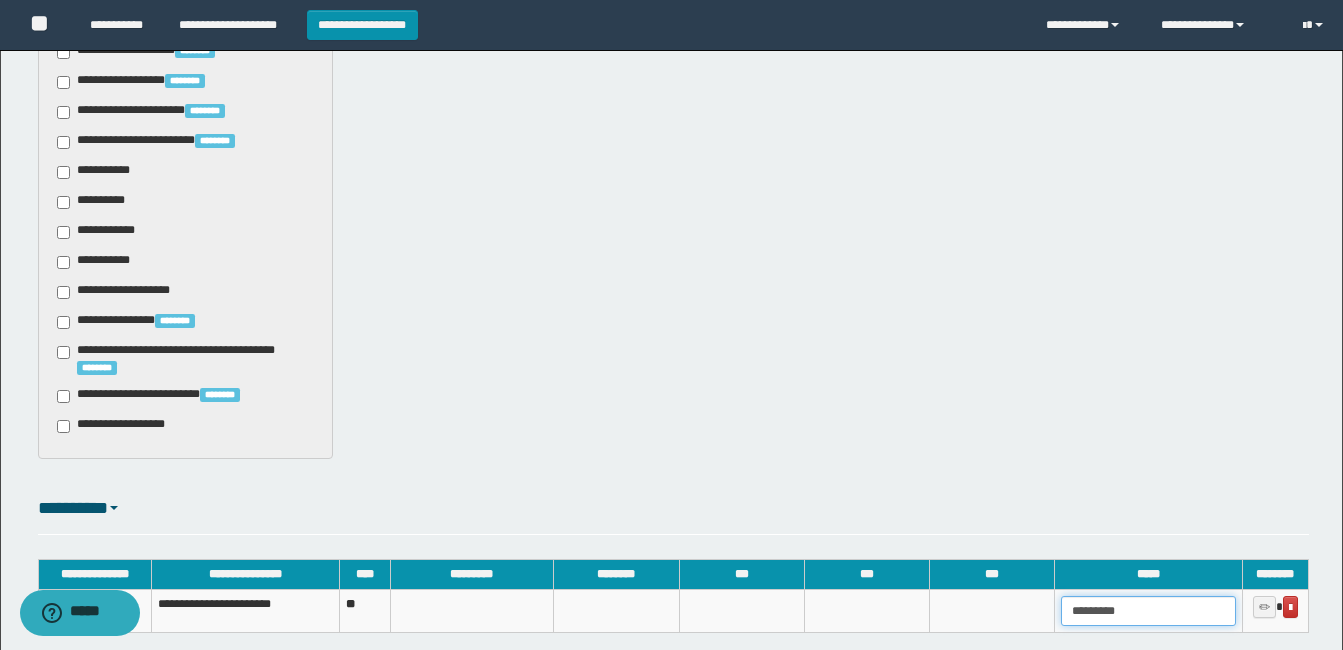 scroll, scrollTop: 1122, scrollLeft: 0, axis: vertical 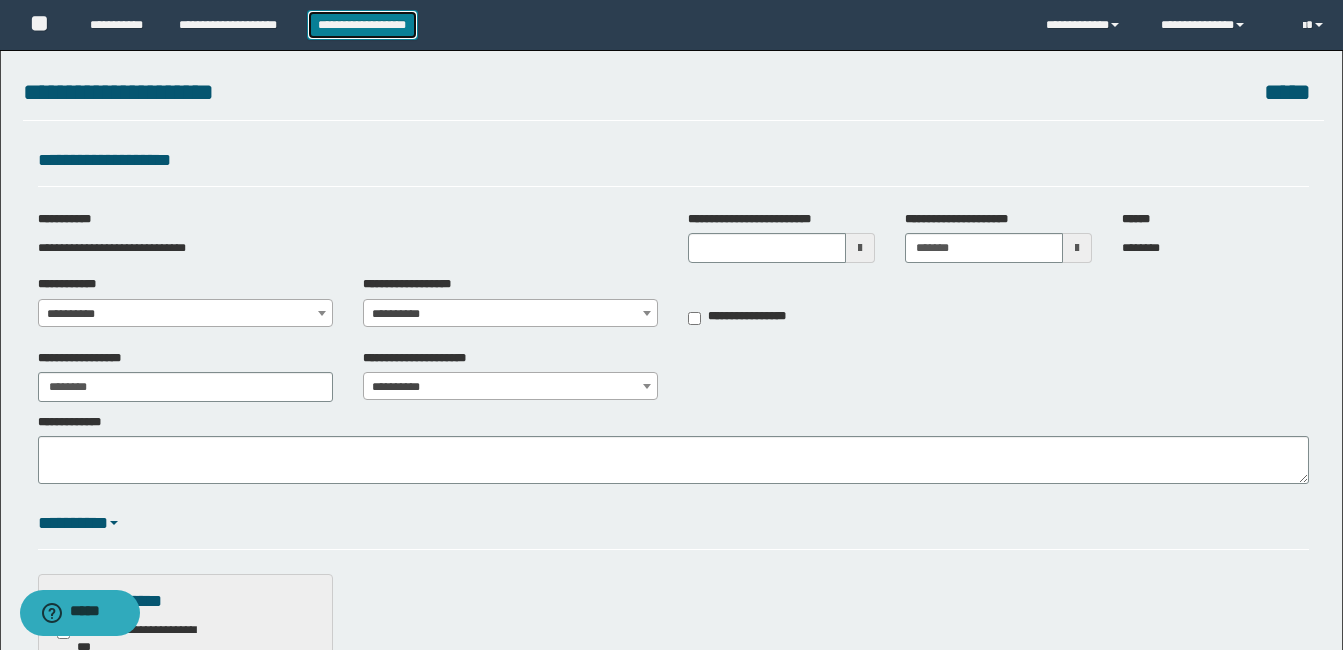 click on "**********" at bounding box center (362, 25) 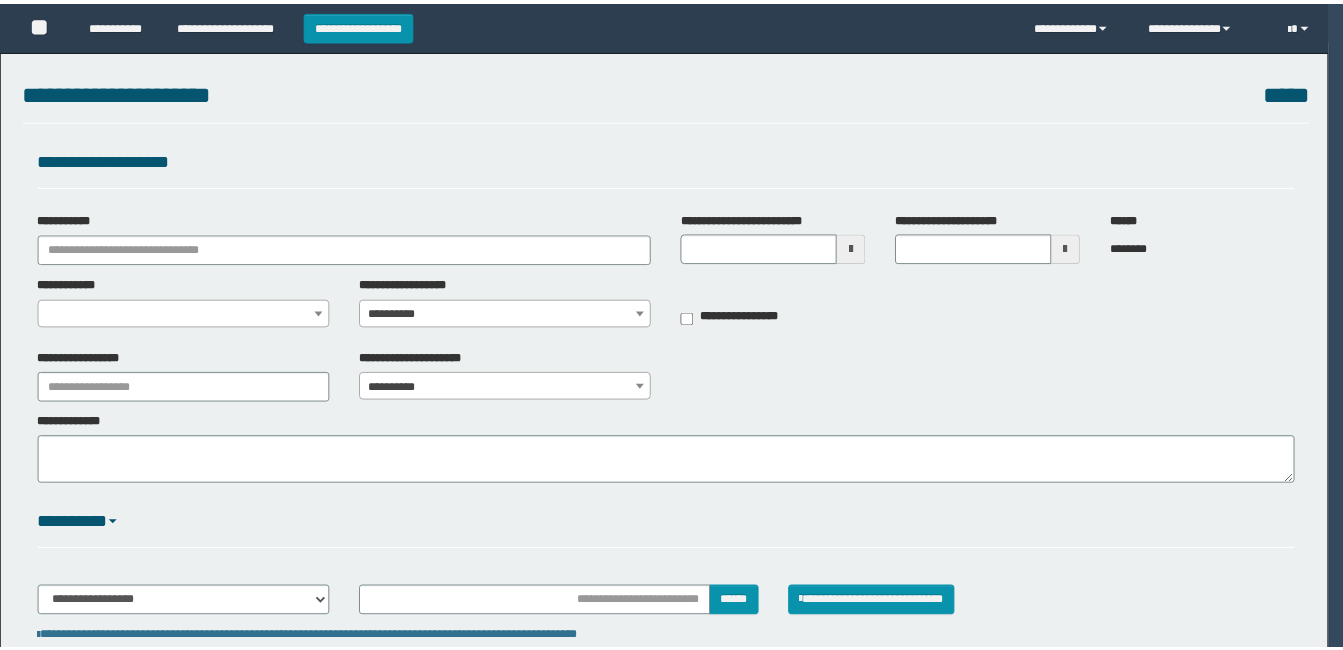 scroll, scrollTop: 0, scrollLeft: 0, axis: both 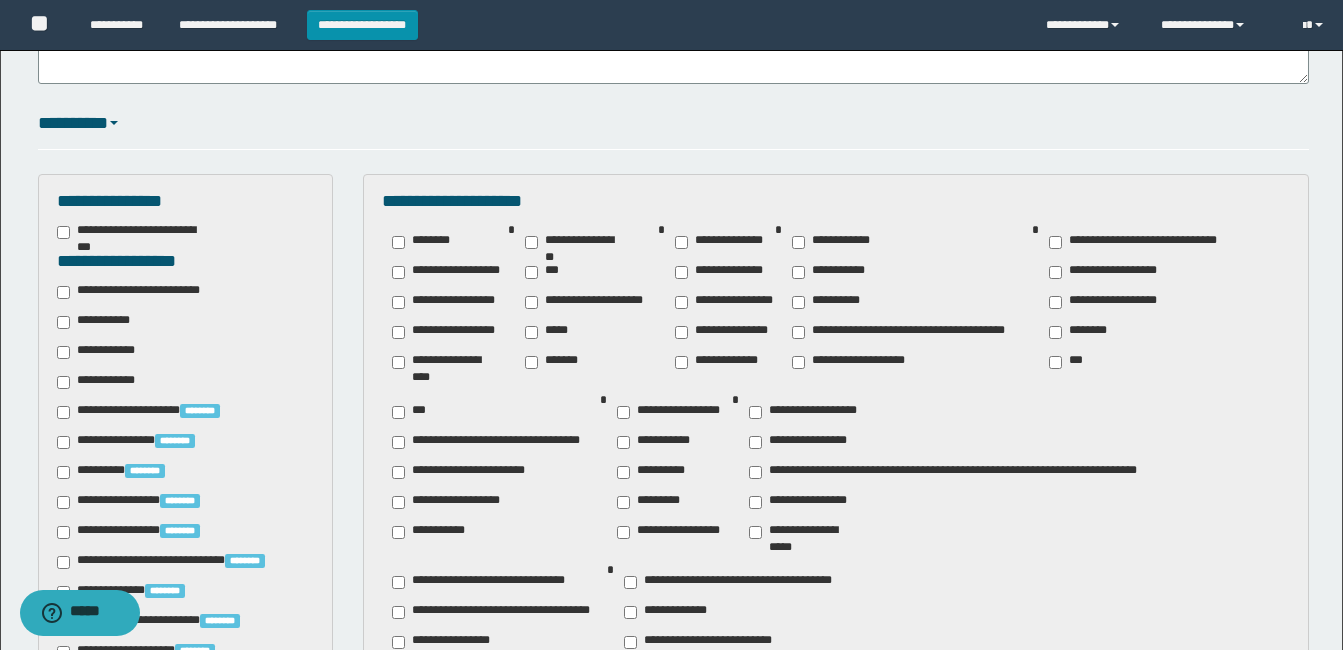 click on "**********" at bounding box center [185, 262] 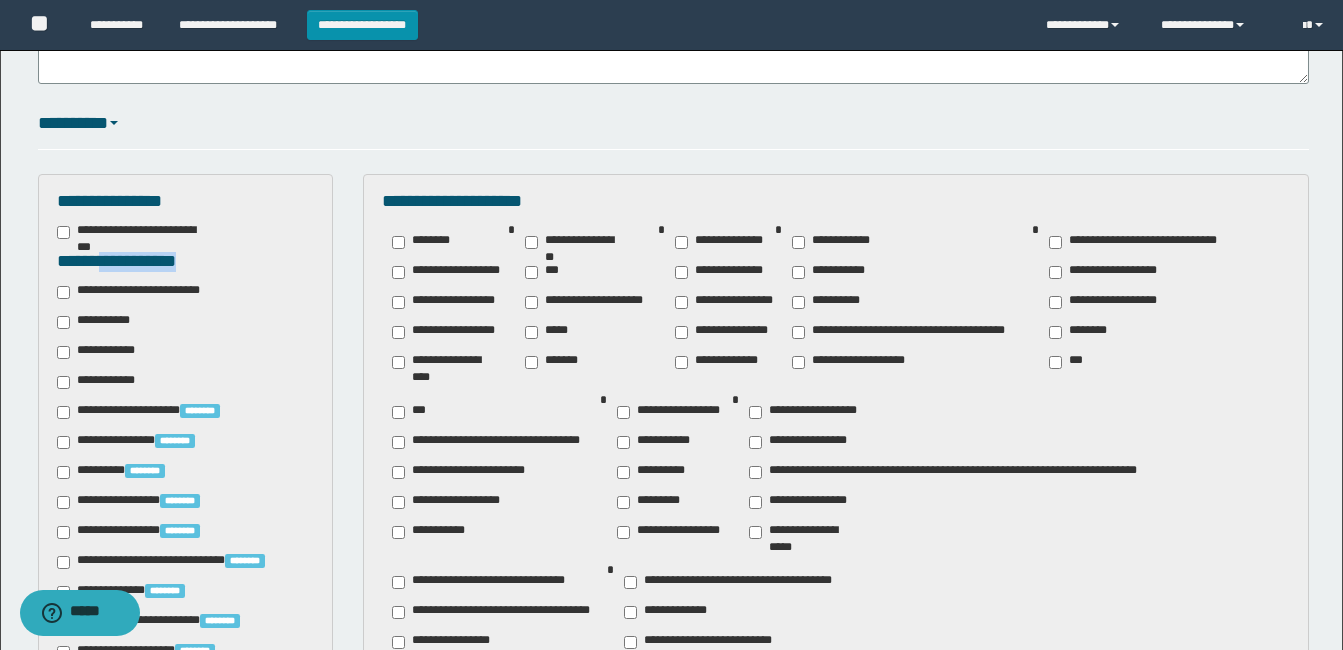 click on "**********" at bounding box center [185, 262] 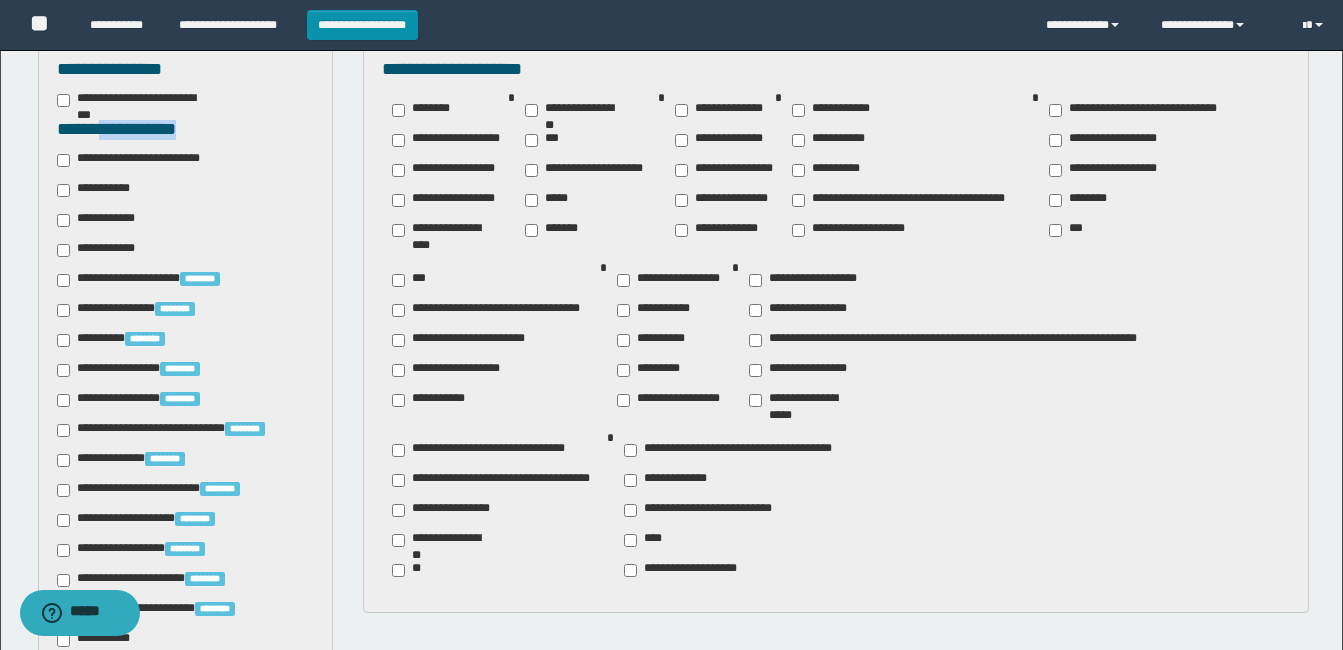 scroll, scrollTop: 500, scrollLeft: 0, axis: vertical 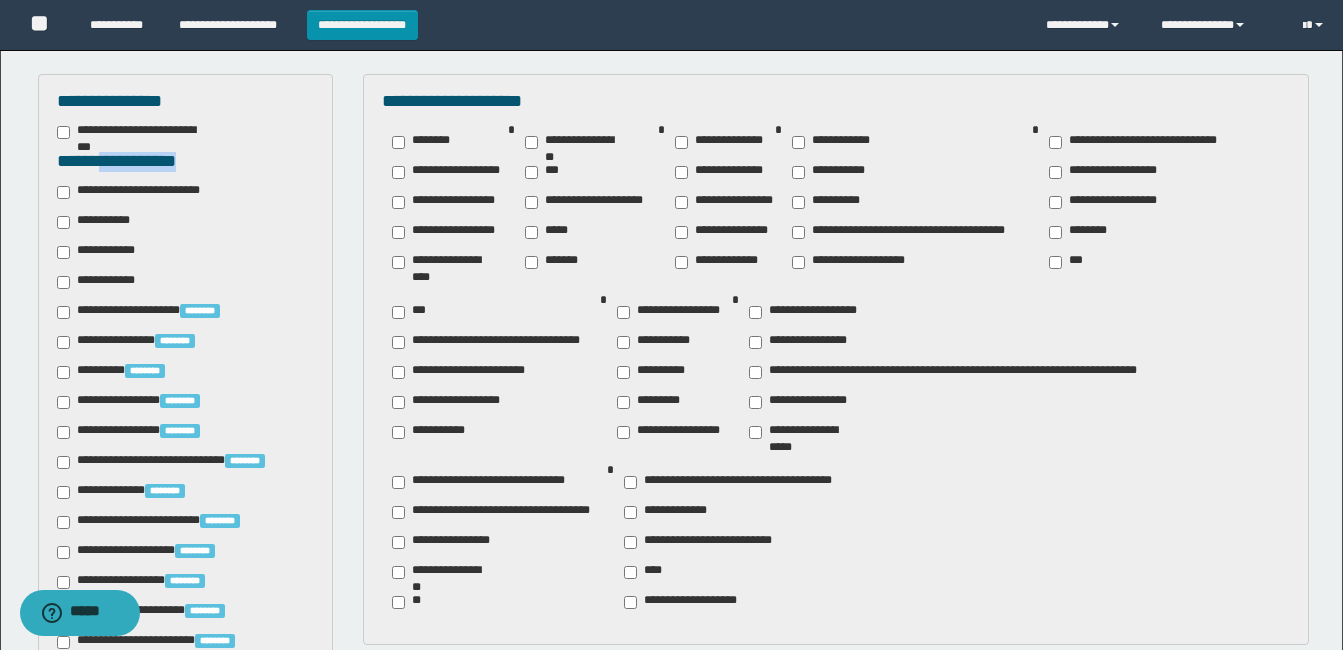 click on "**********" at bounding box center [185, 162] 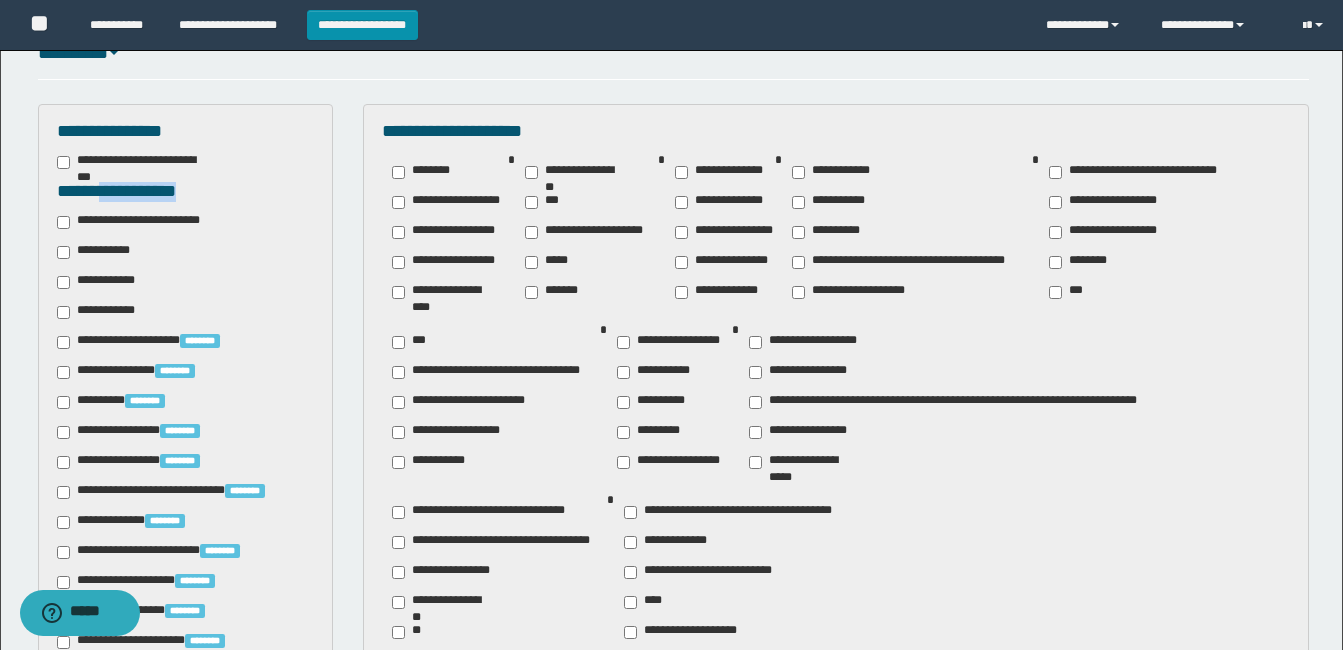 scroll, scrollTop: 400, scrollLeft: 0, axis: vertical 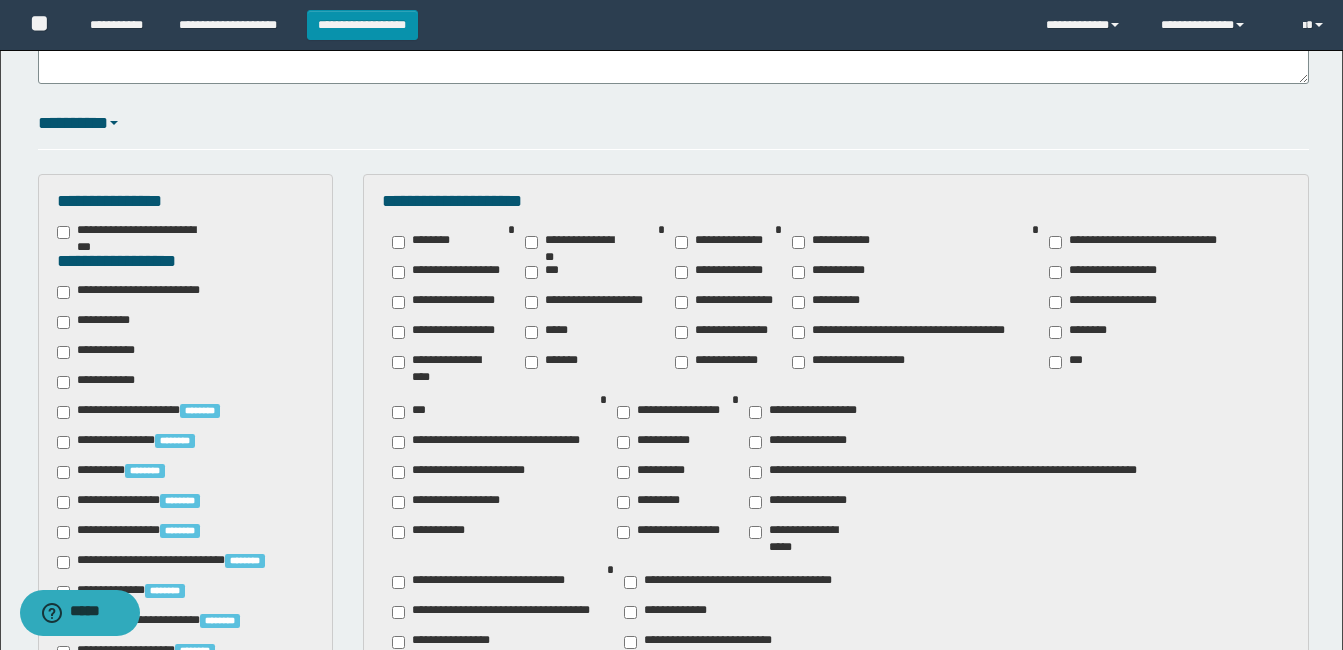 click on "**********" at bounding box center [185, 292] 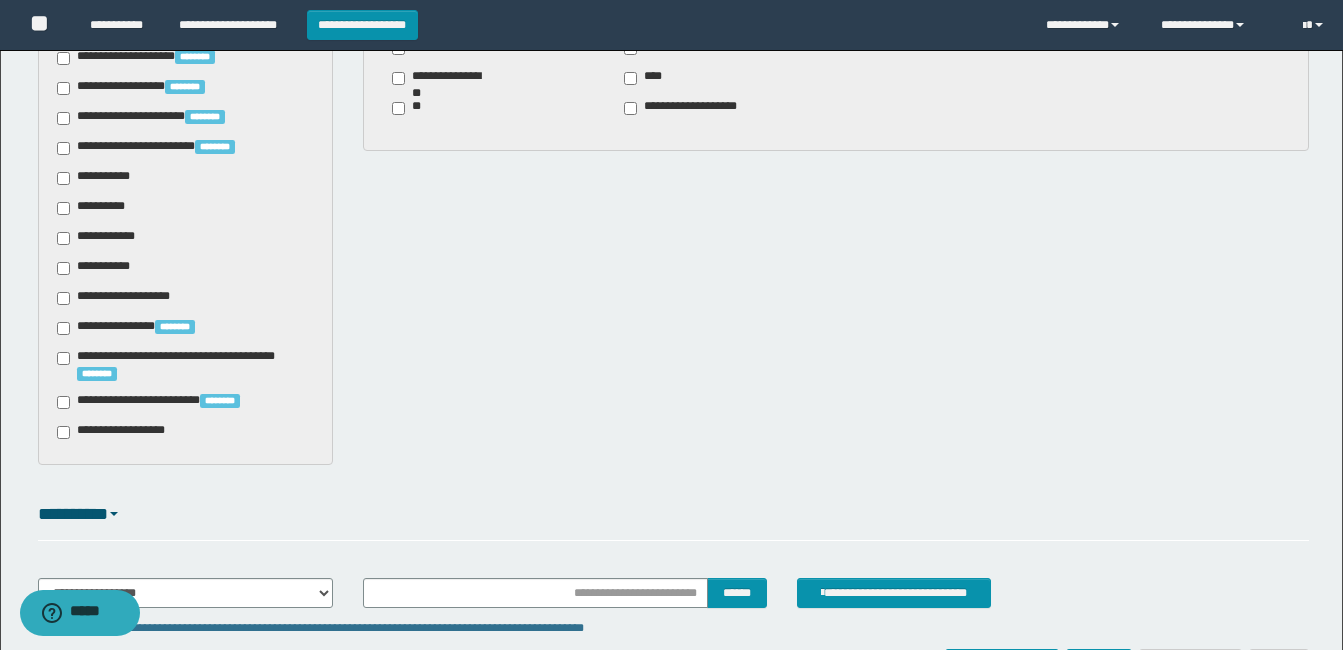 scroll, scrollTop: 1028, scrollLeft: 0, axis: vertical 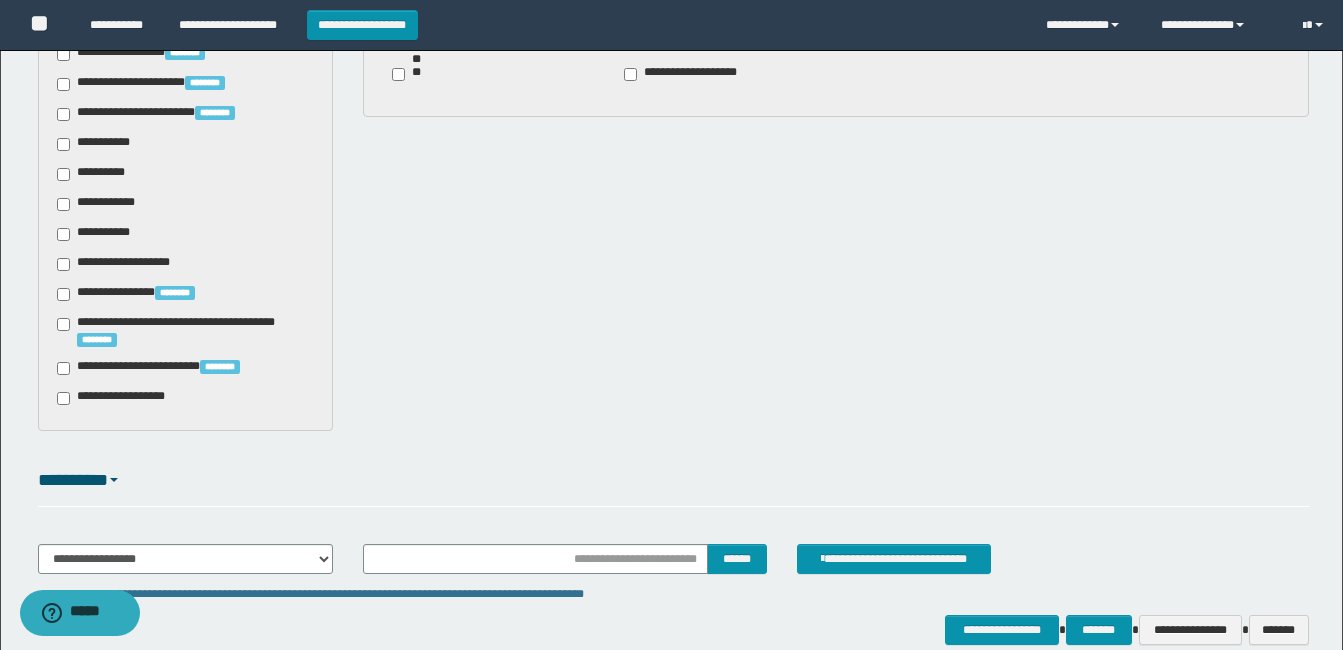 click at bounding box center (114, 480) 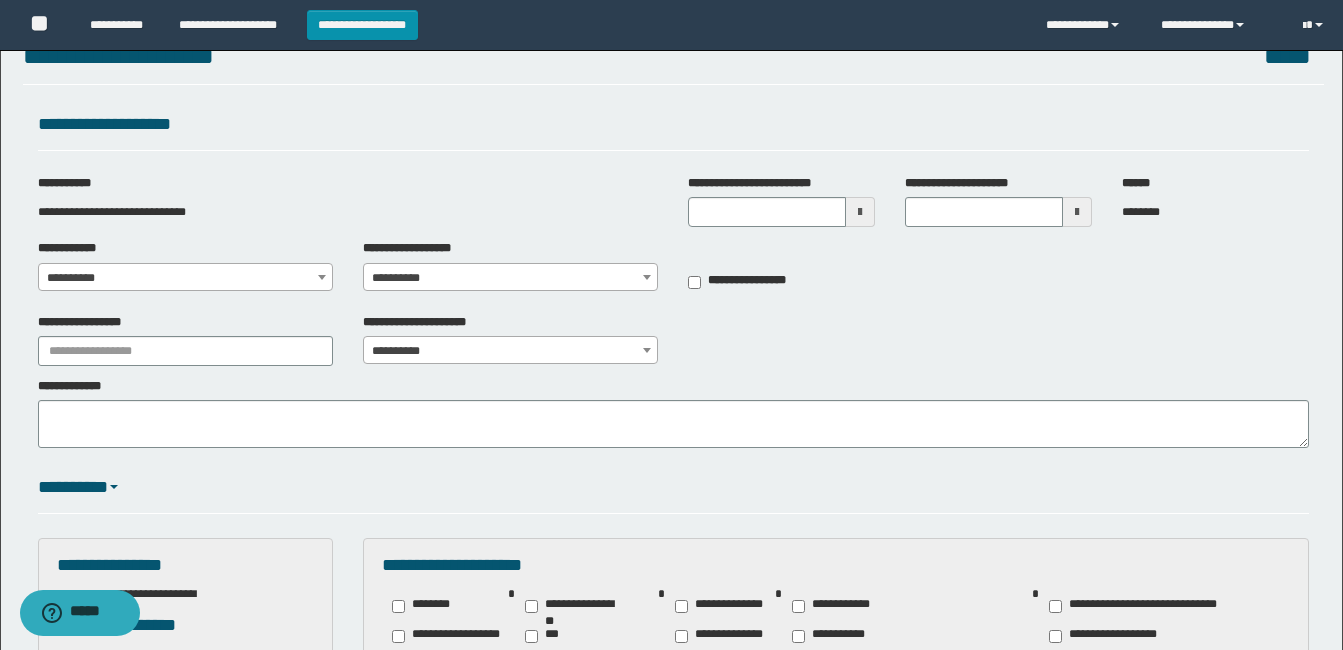 scroll, scrollTop: 28, scrollLeft: 0, axis: vertical 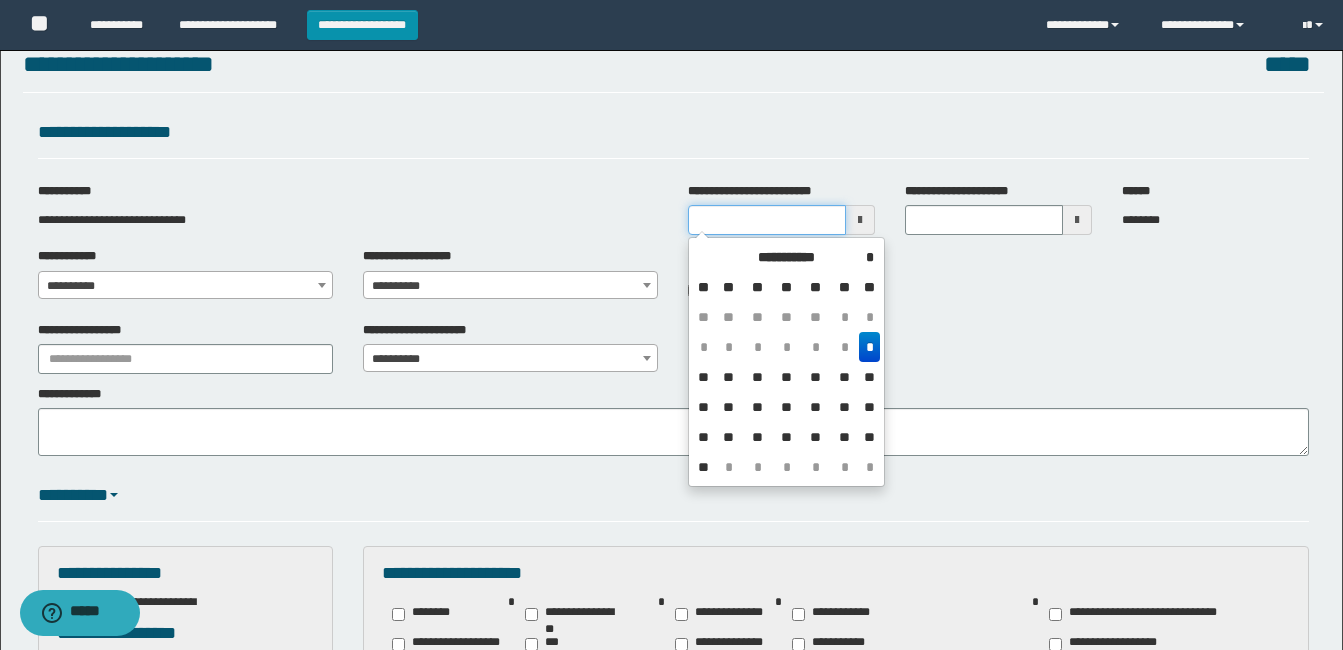 click on "**********" at bounding box center [767, 220] 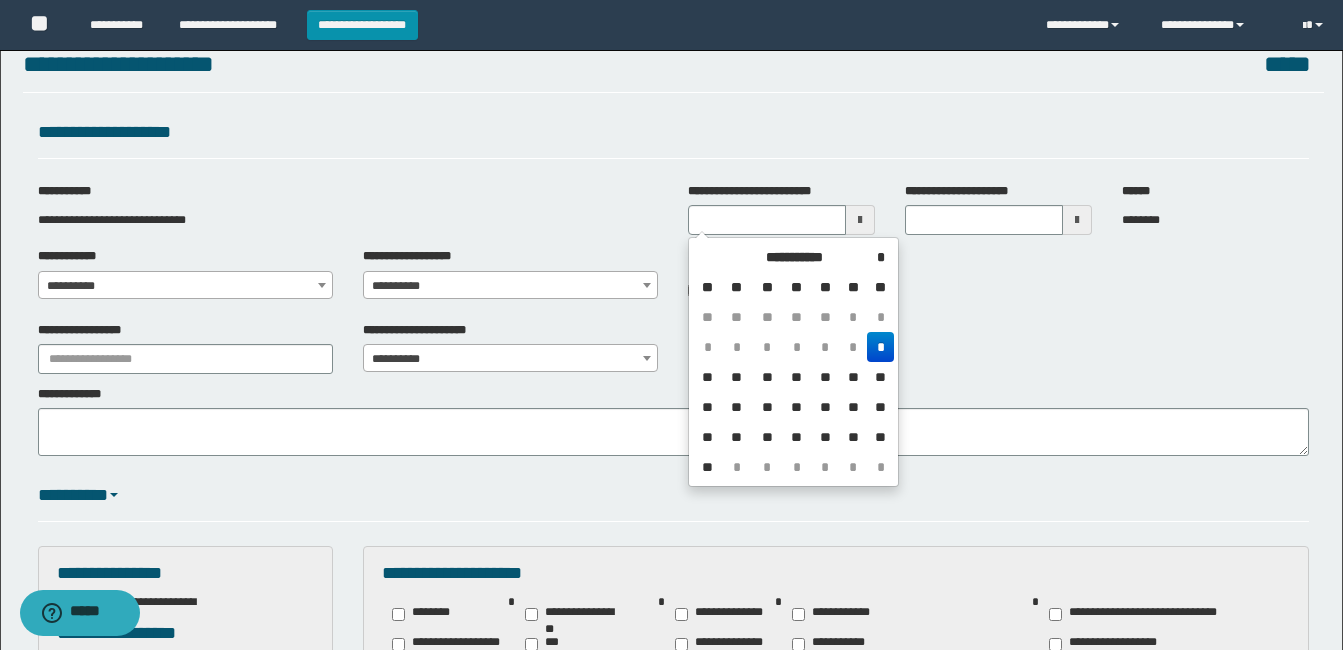 click on "*" at bounding box center [880, 347] 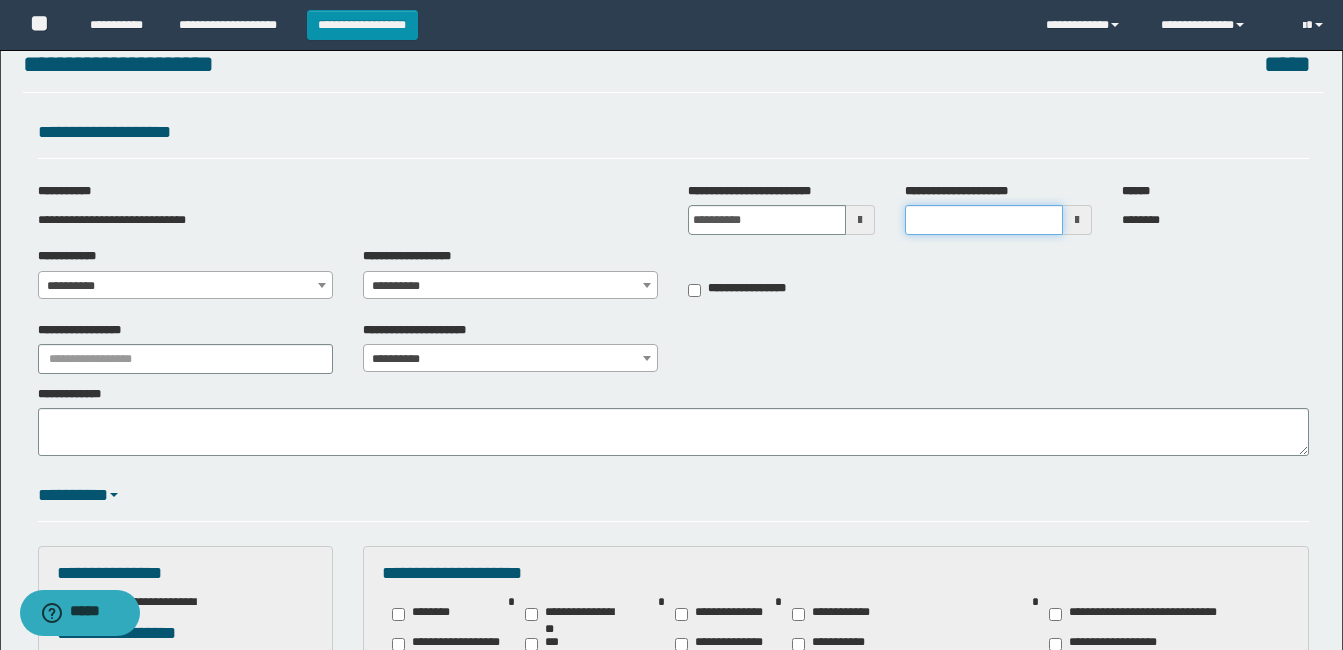 click on "**********" at bounding box center (984, 220) 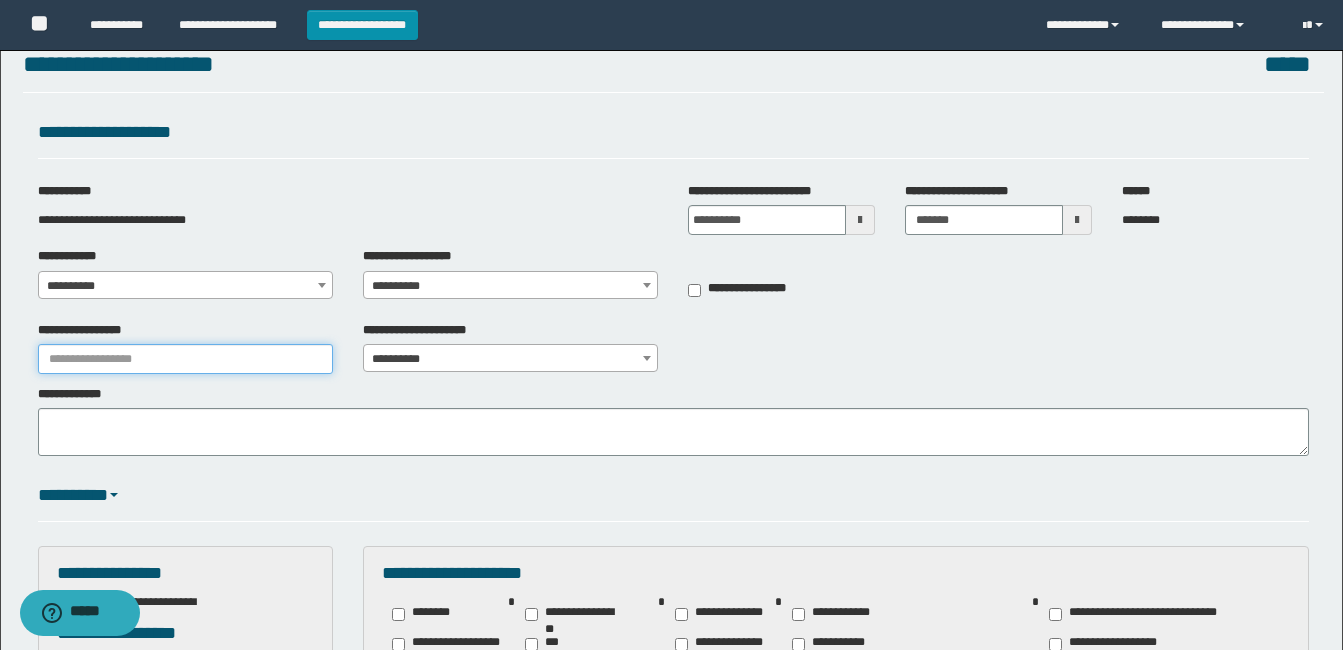 type on "********" 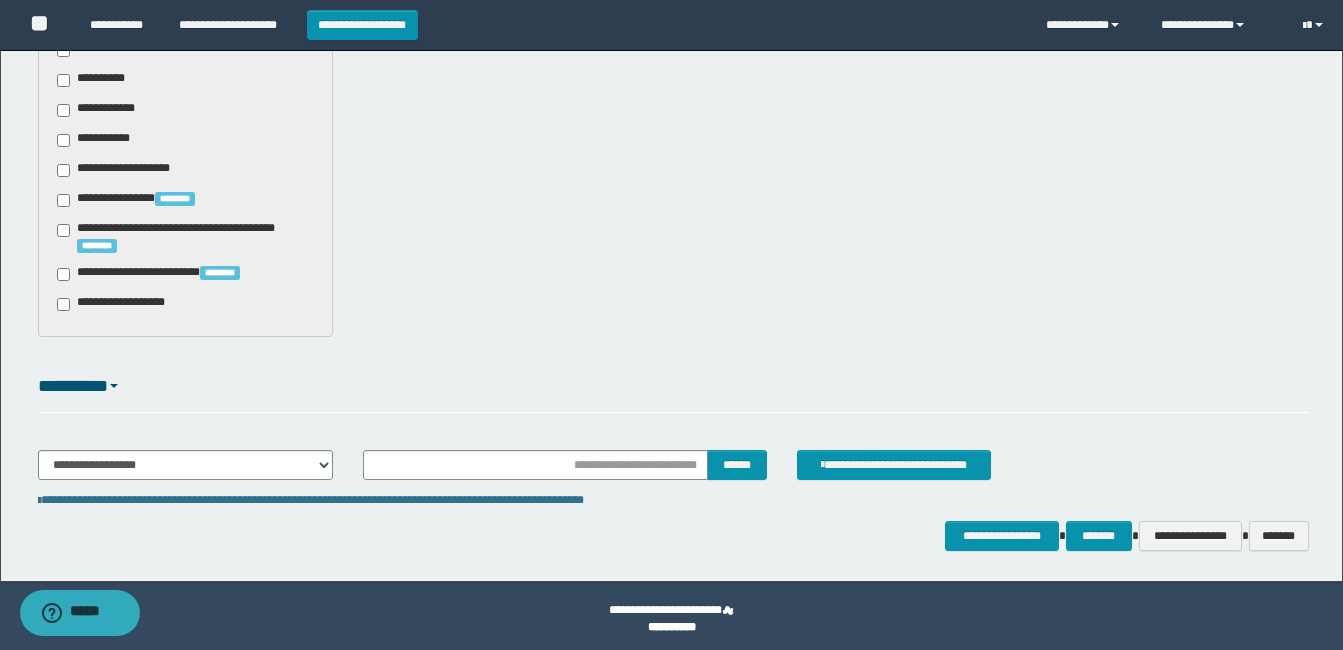 scroll, scrollTop: 1128, scrollLeft: 0, axis: vertical 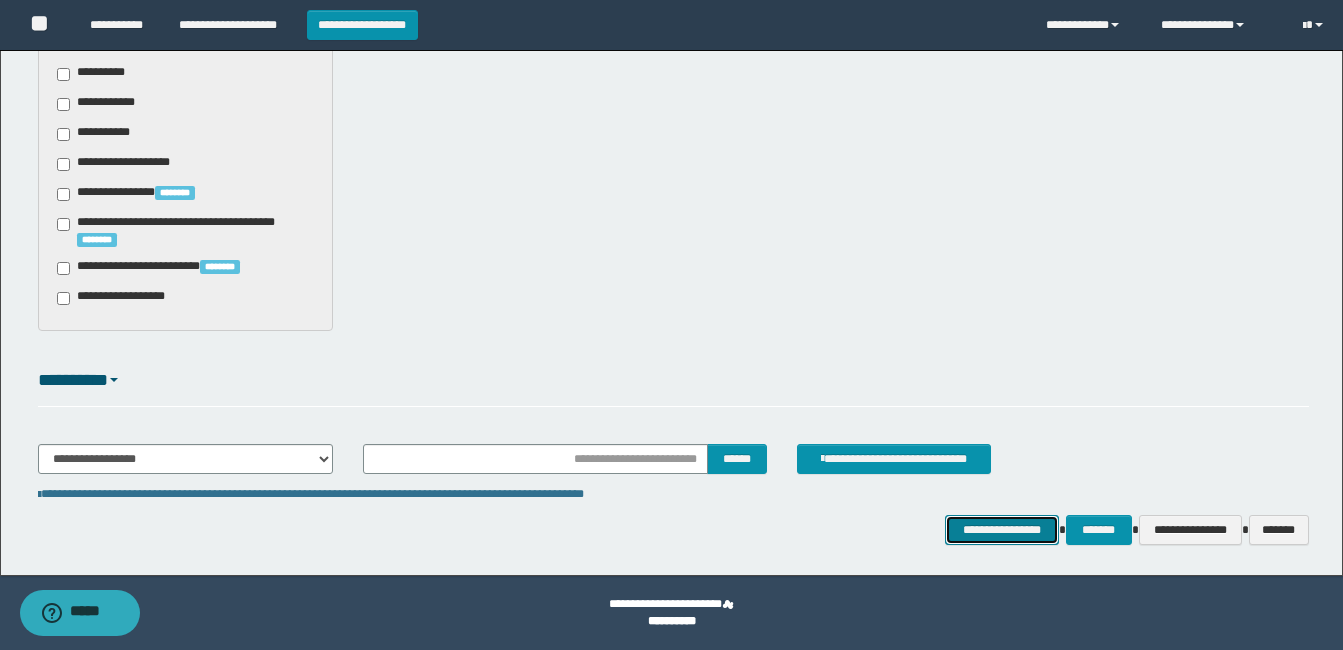 click on "**********" at bounding box center (1001, 530) 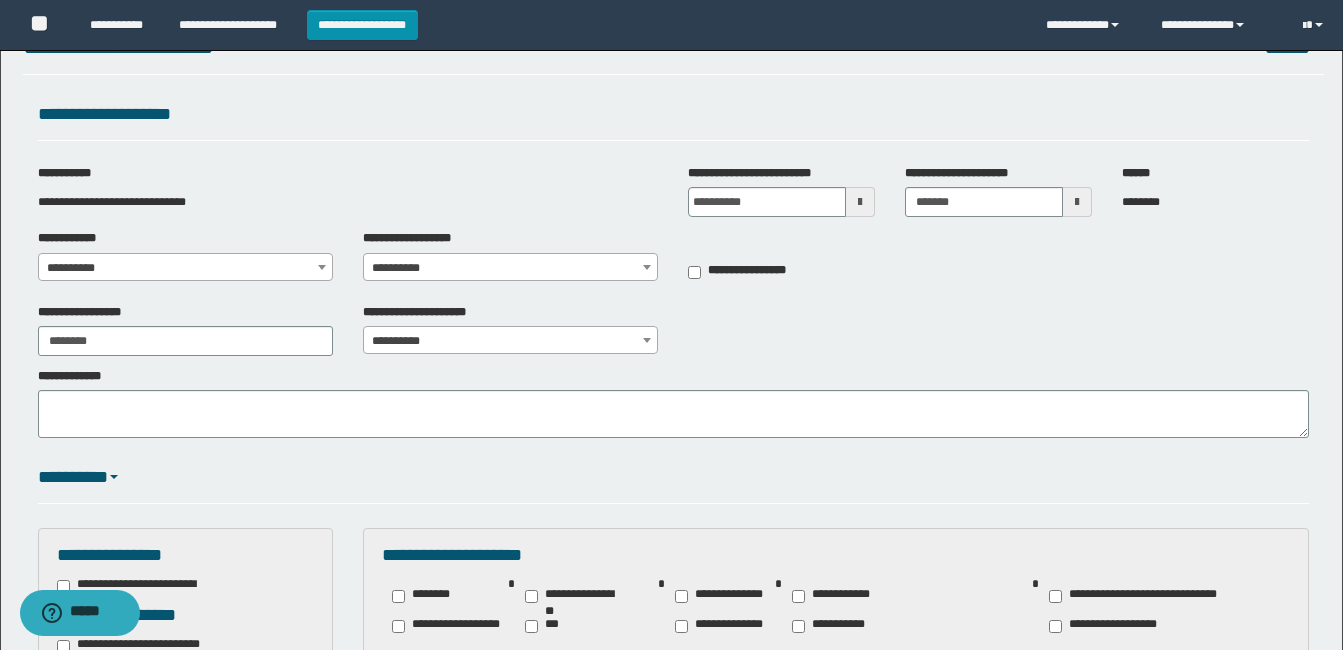 scroll, scrollTop: 28, scrollLeft: 0, axis: vertical 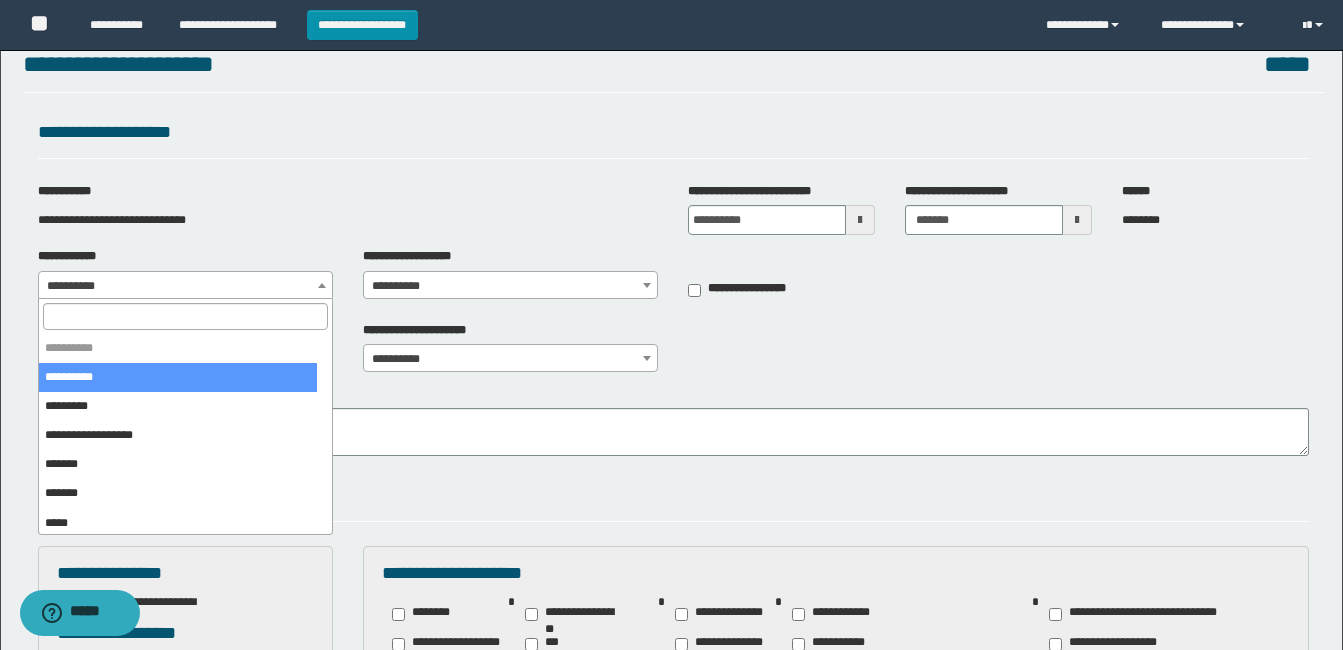 click at bounding box center [322, 285] 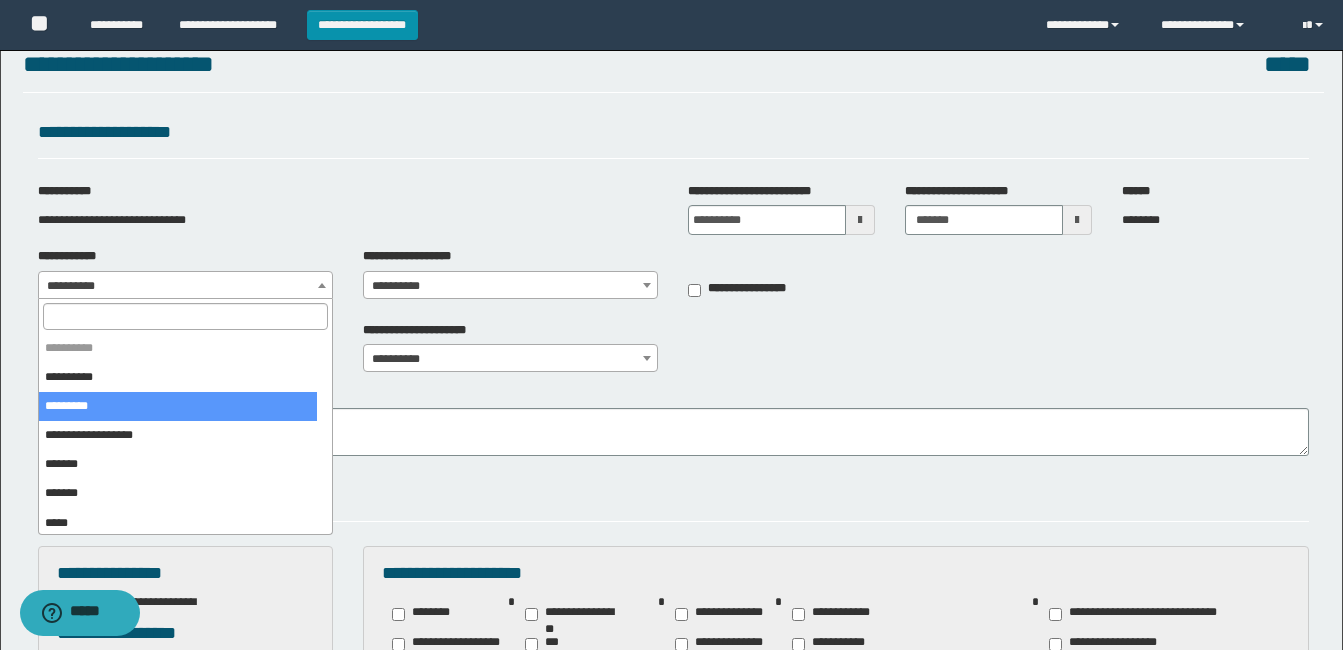 select on "*" 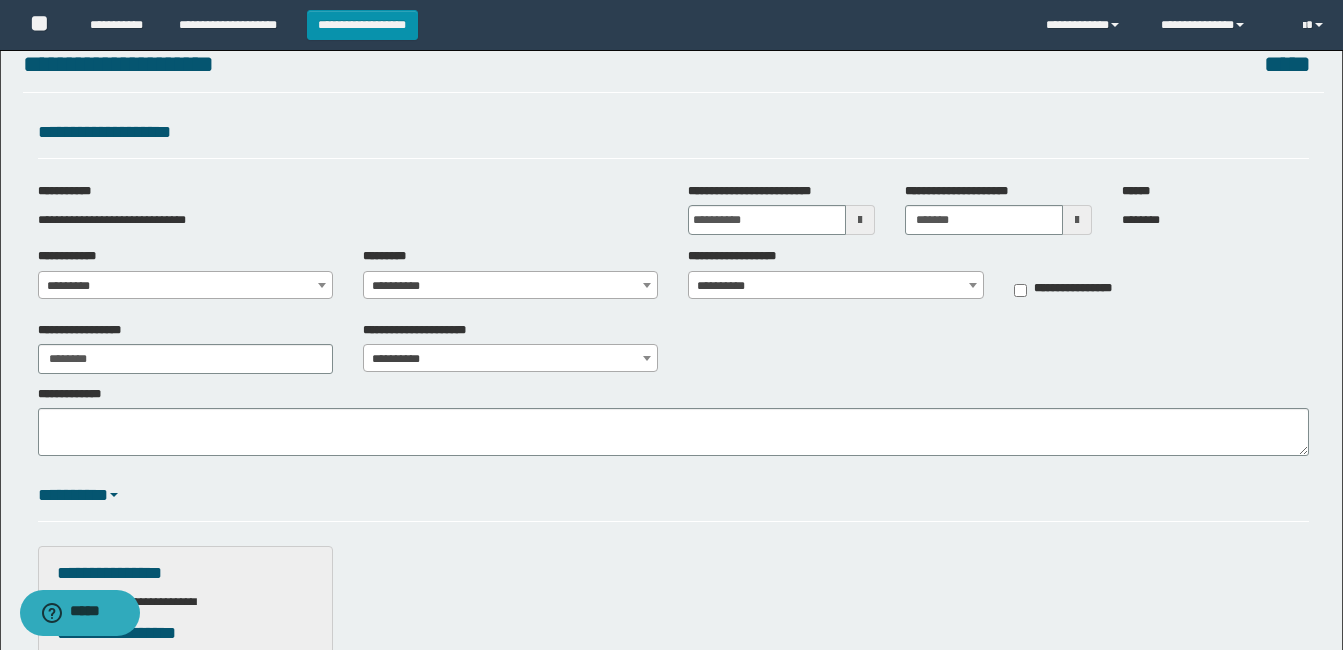 click at bounding box center (647, 285) 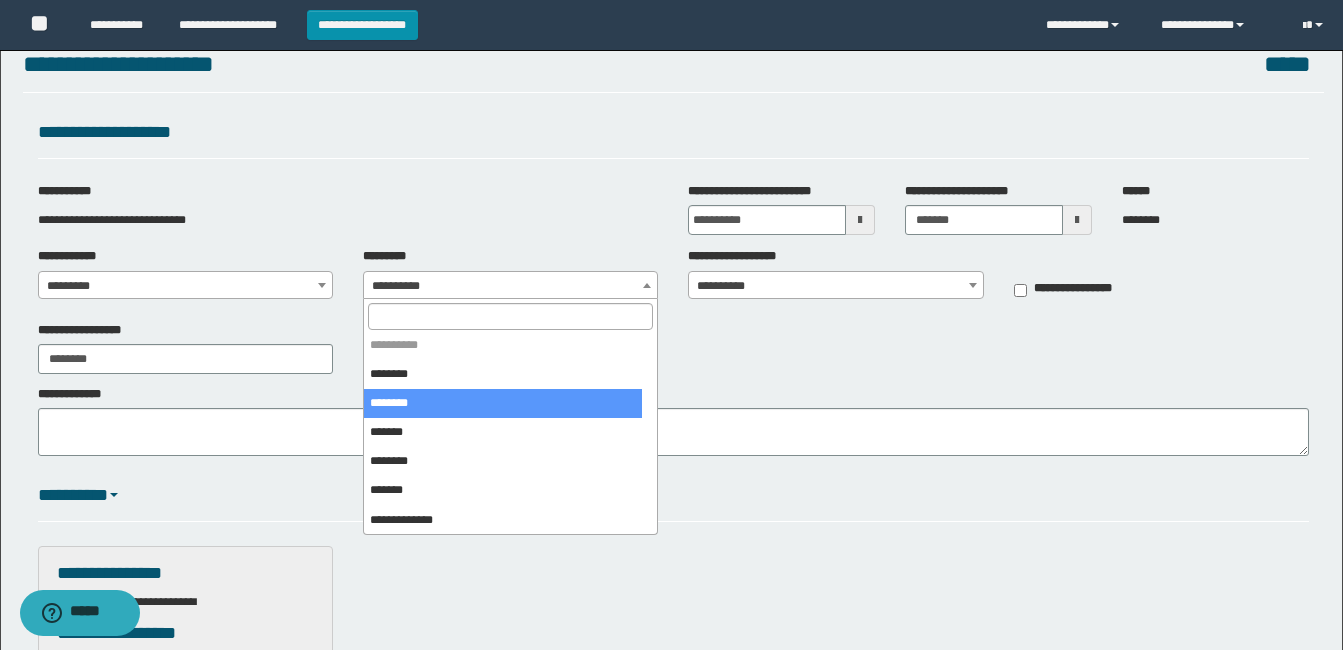 scroll, scrollTop: 4, scrollLeft: 0, axis: vertical 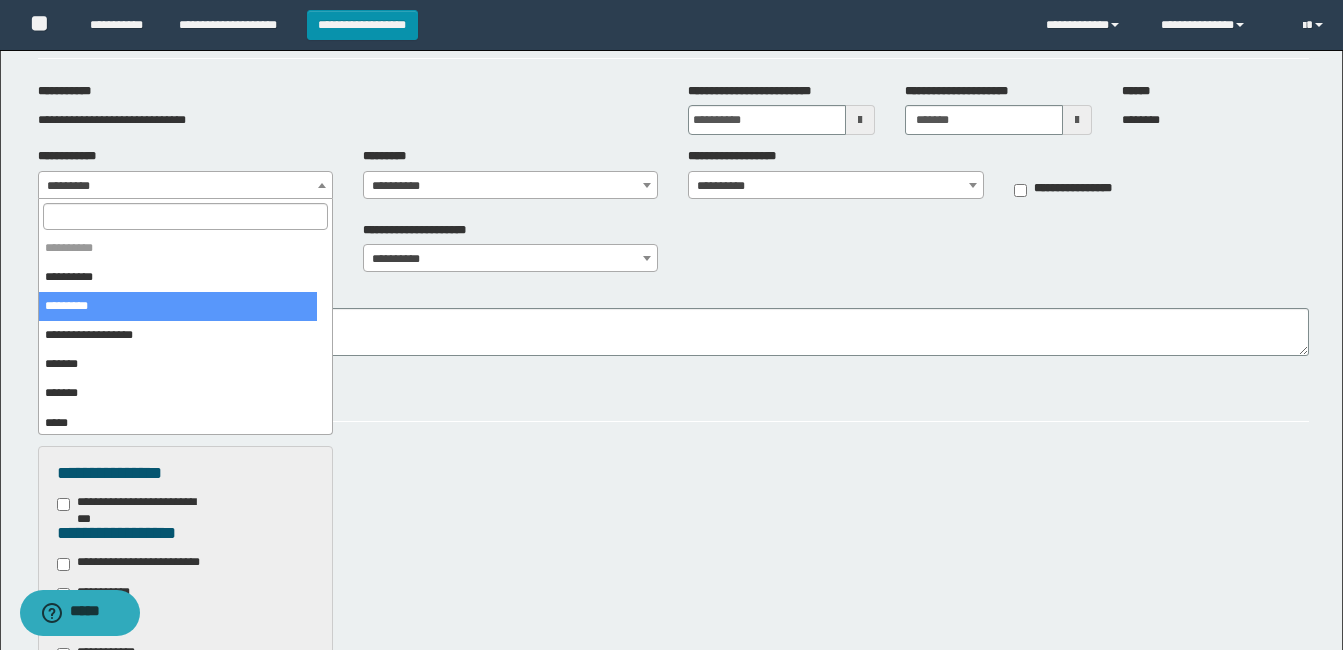 click on "*********" at bounding box center (185, 186) 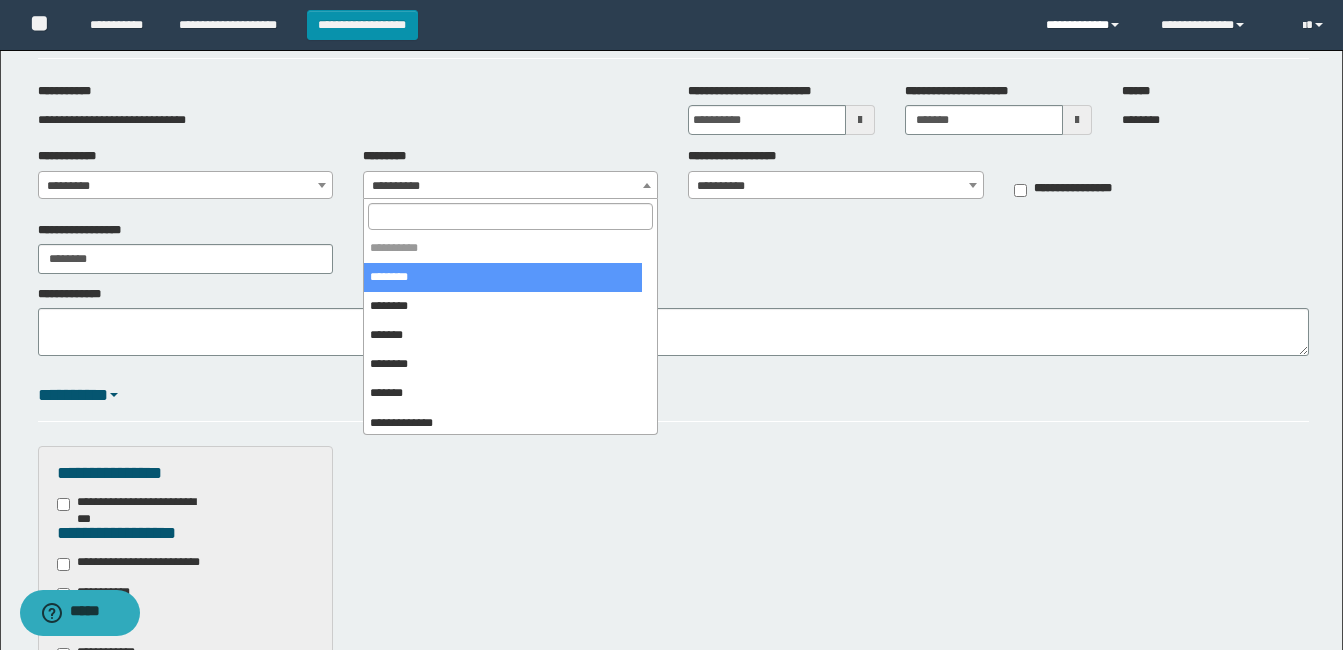 click at bounding box center [1115, 25] 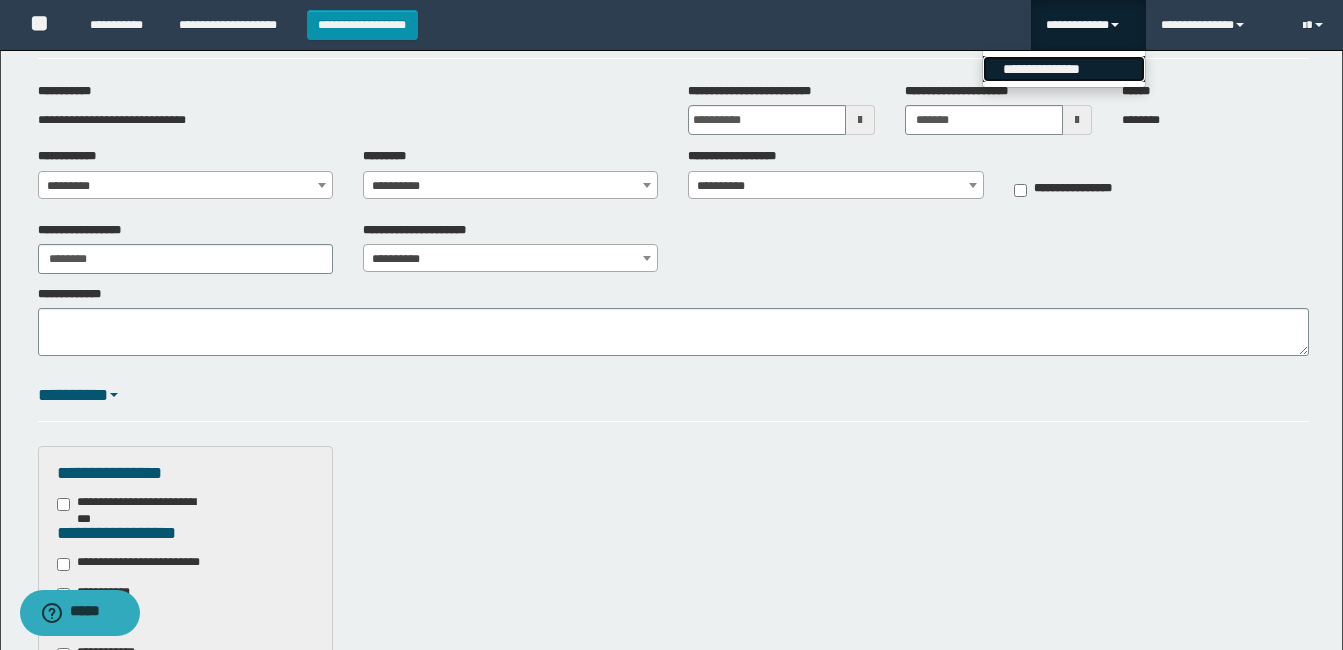 click on "**********" at bounding box center (1064, 69) 